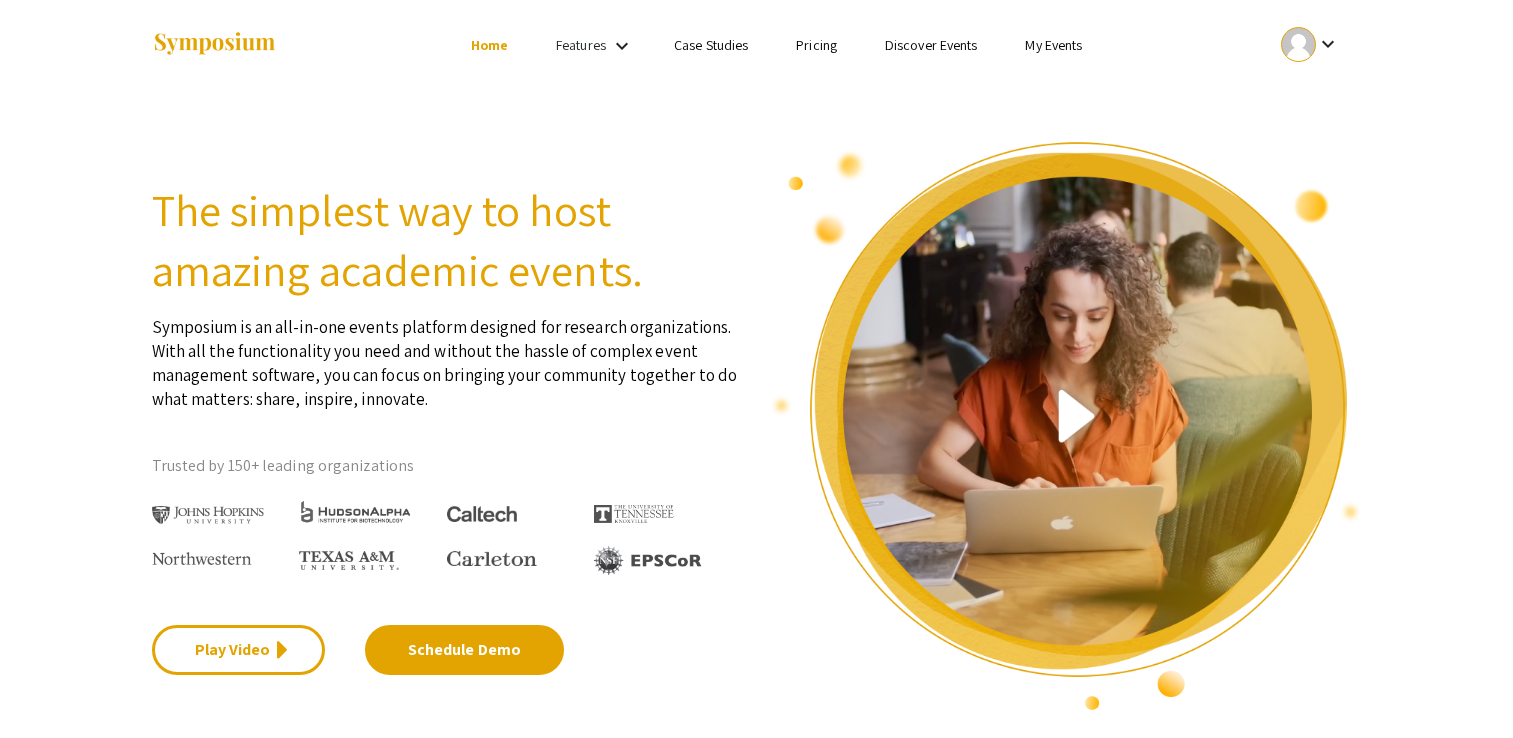 scroll, scrollTop: 0, scrollLeft: 0, axis: both 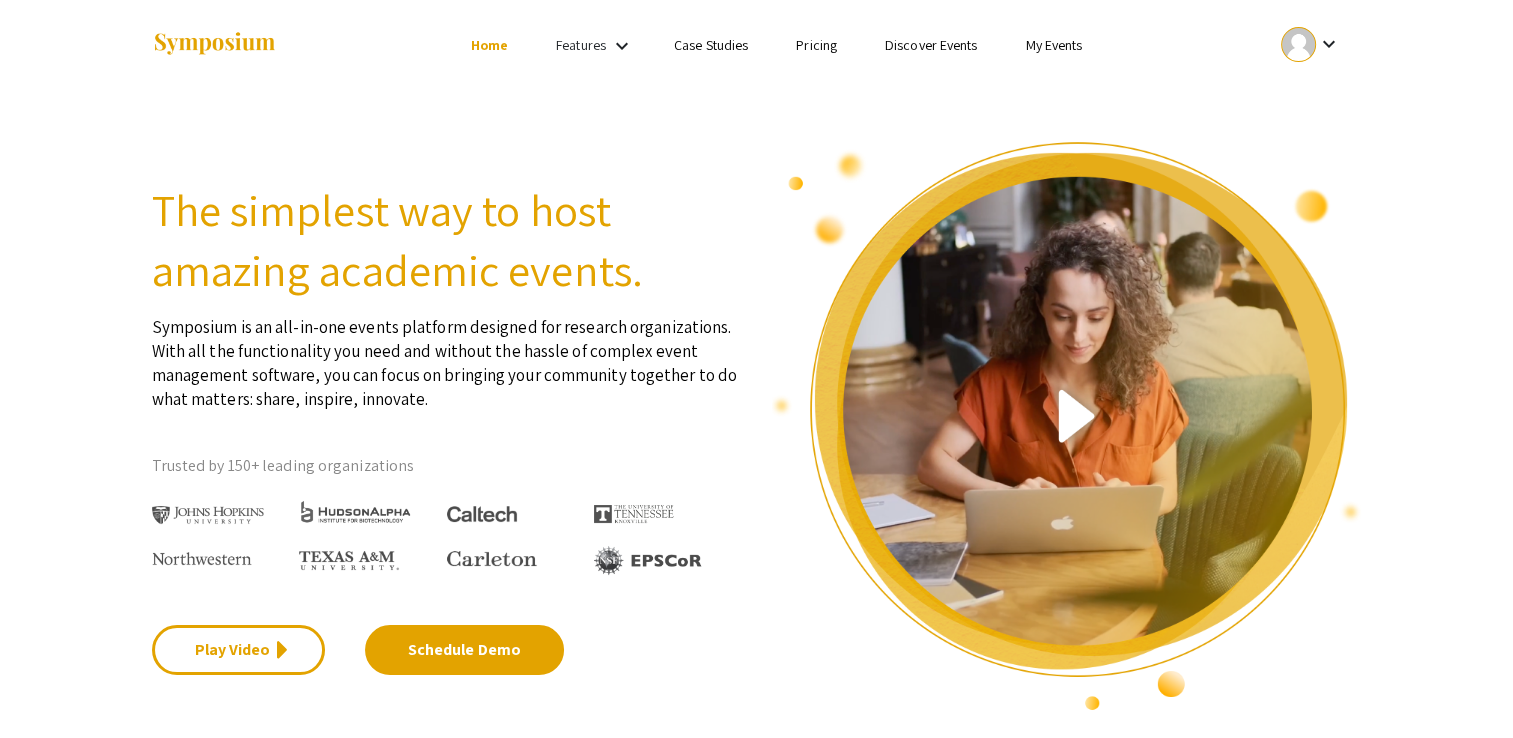 click on "keyboard_arrow_down" at bounding box center [1328, 44] 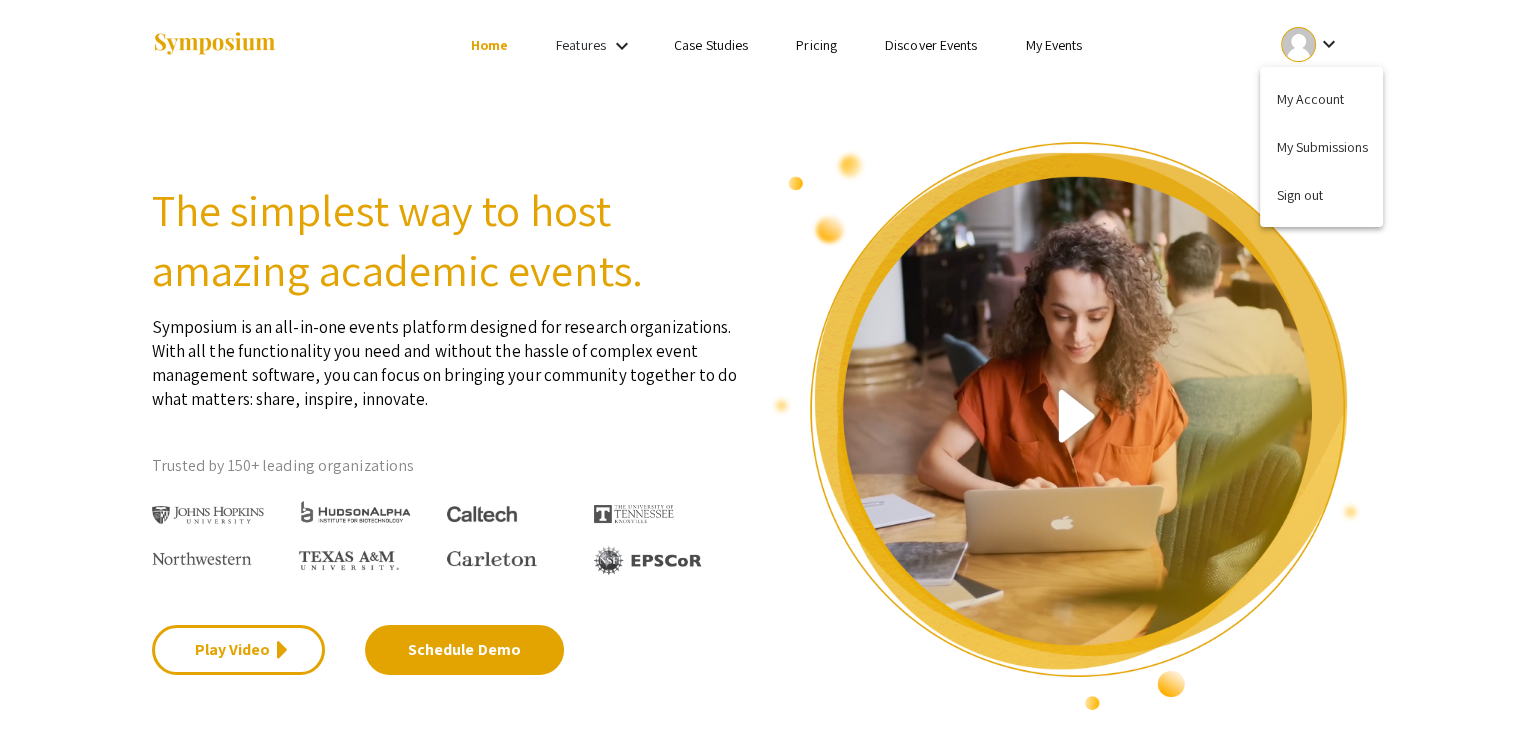 click at bounding box center (756, 369) 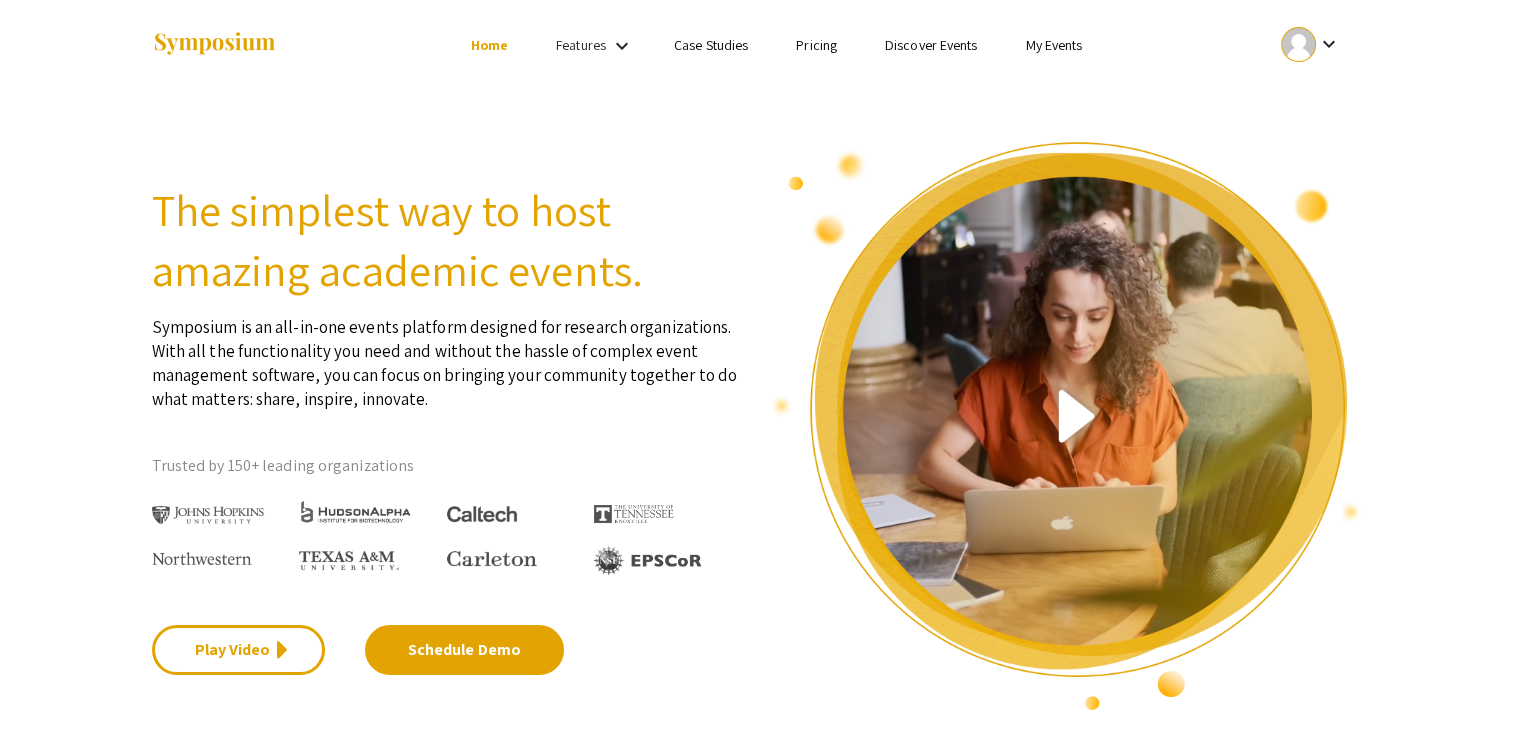 click on "keyboard_arrow_down" at bounding box center [622, 46] 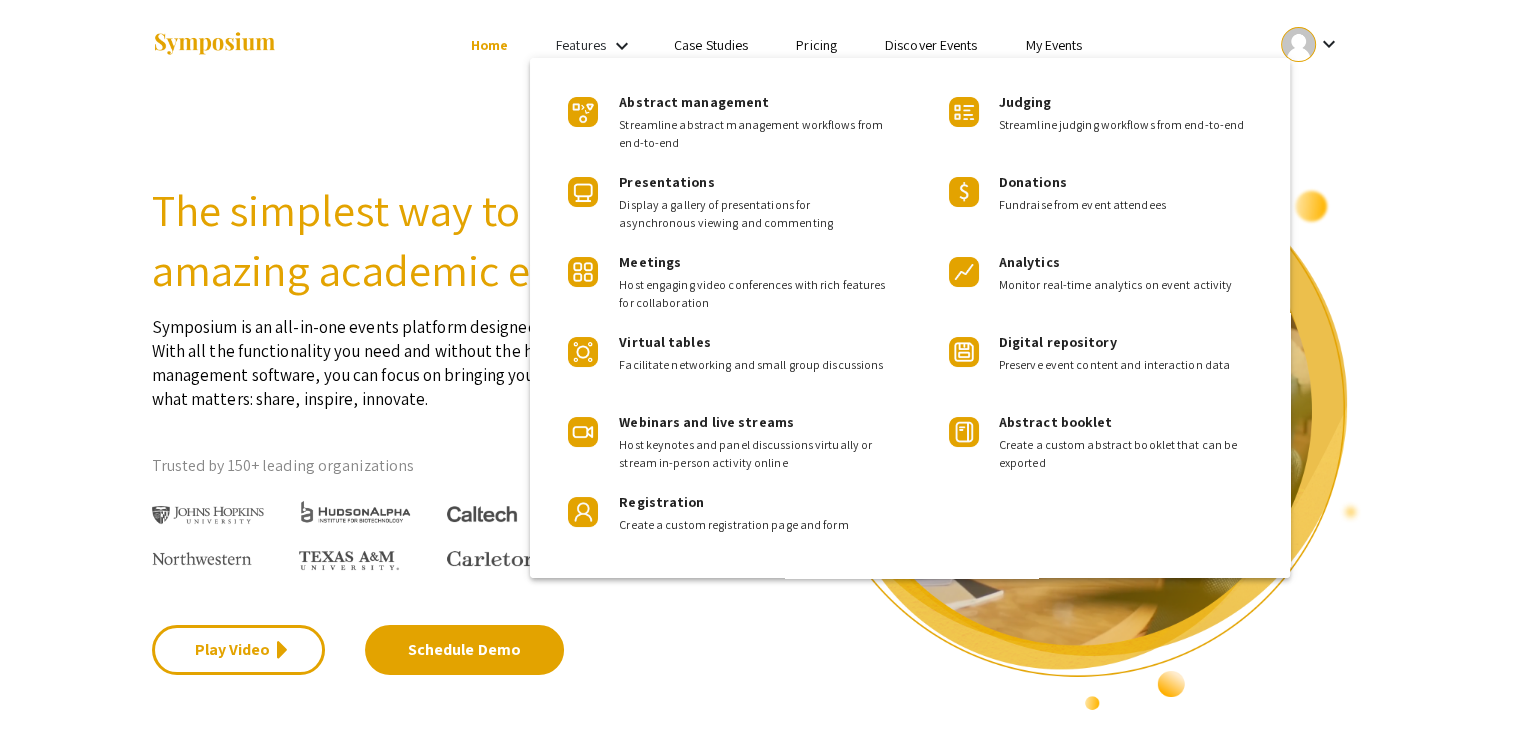 click at bounding box center [756, 369] 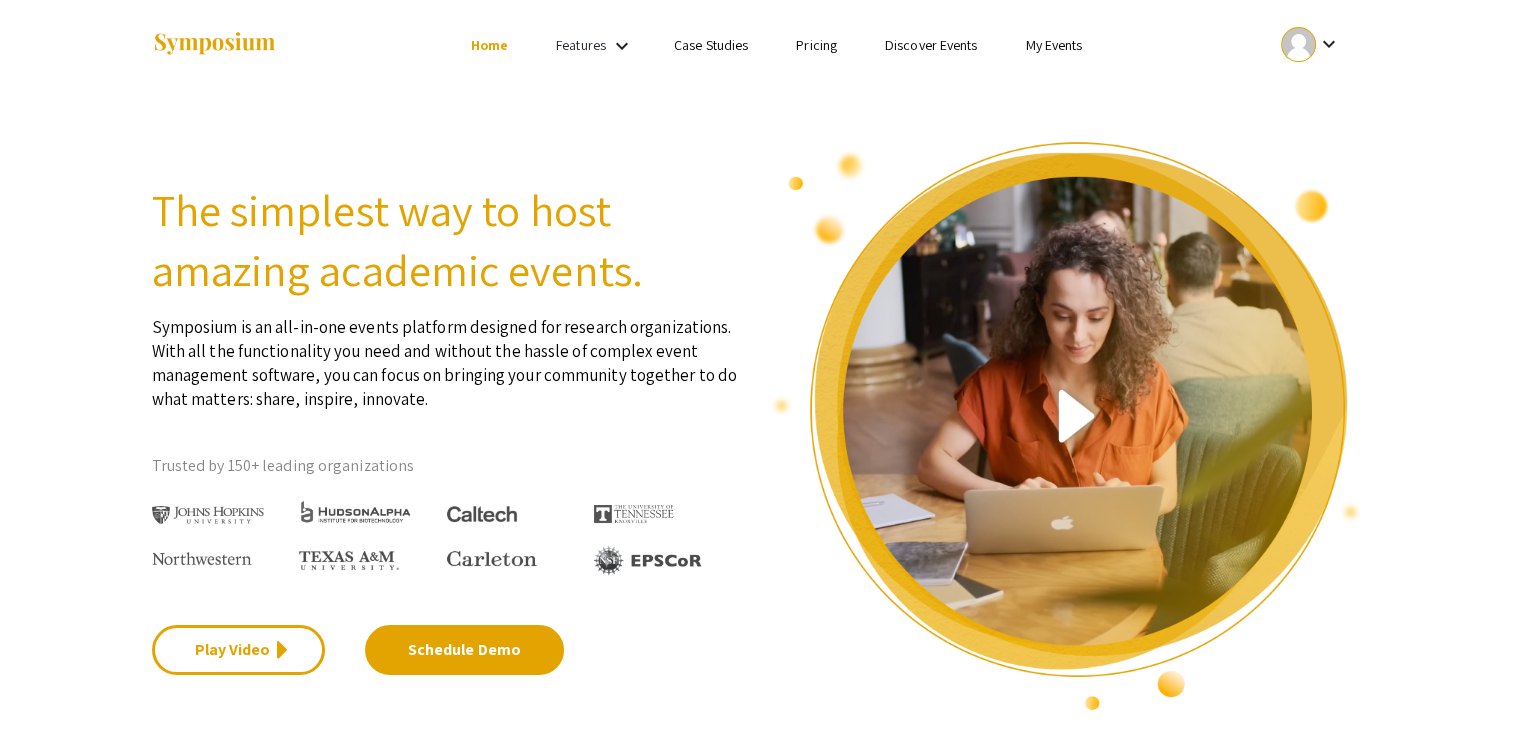 click on "keyboard_arrow_down" at bounding box center (622, 46) 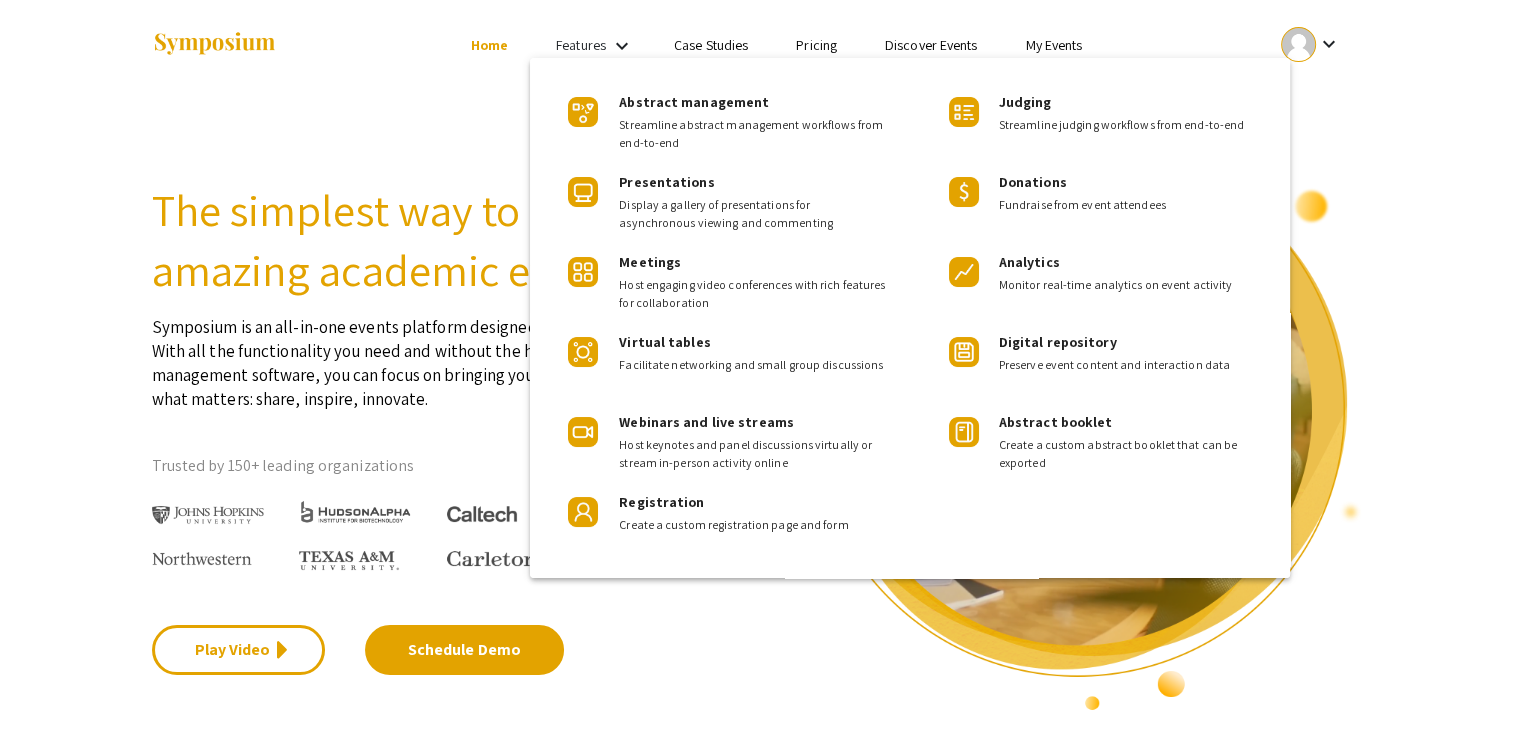 click at bounding box center [756, 369] 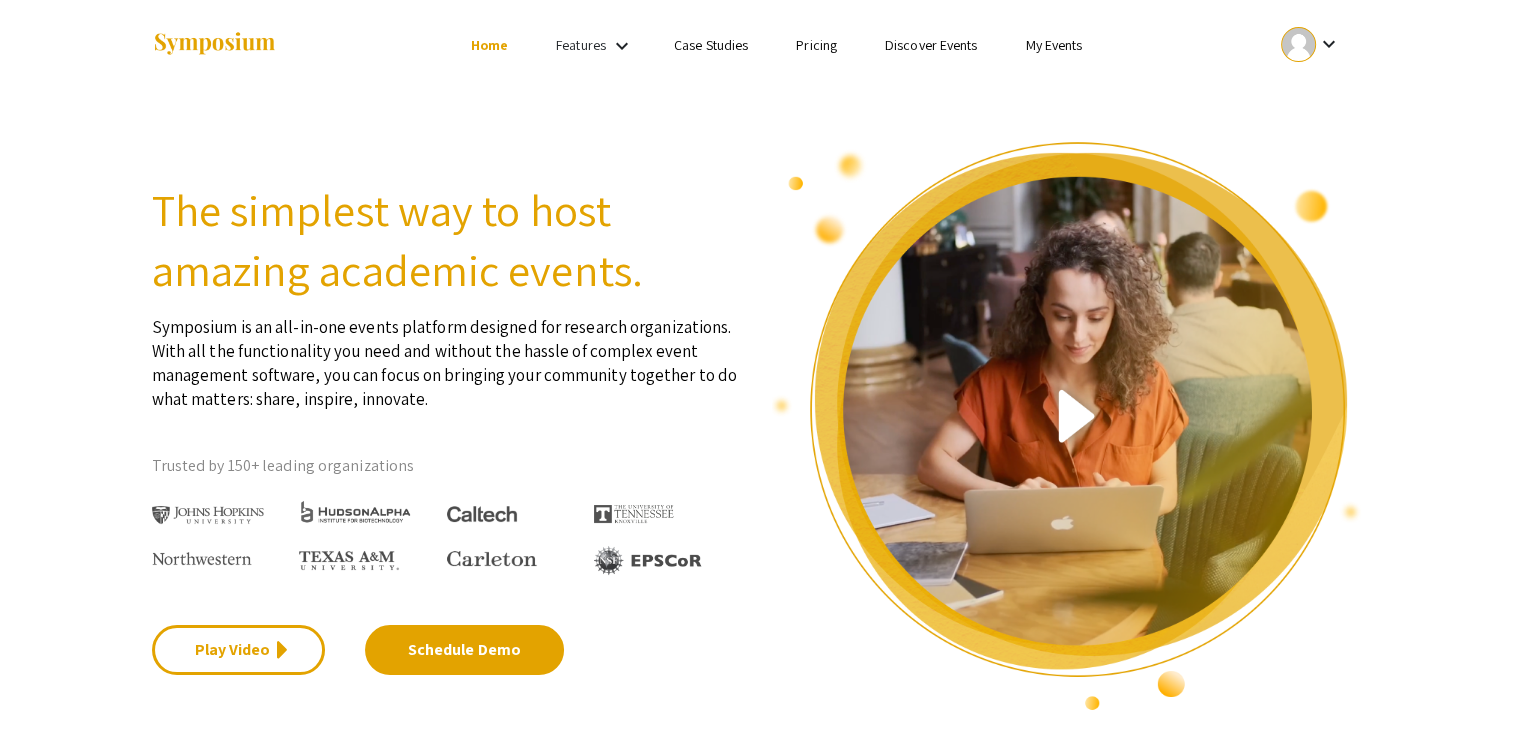click on "Features" at bounding box center (581, 45) 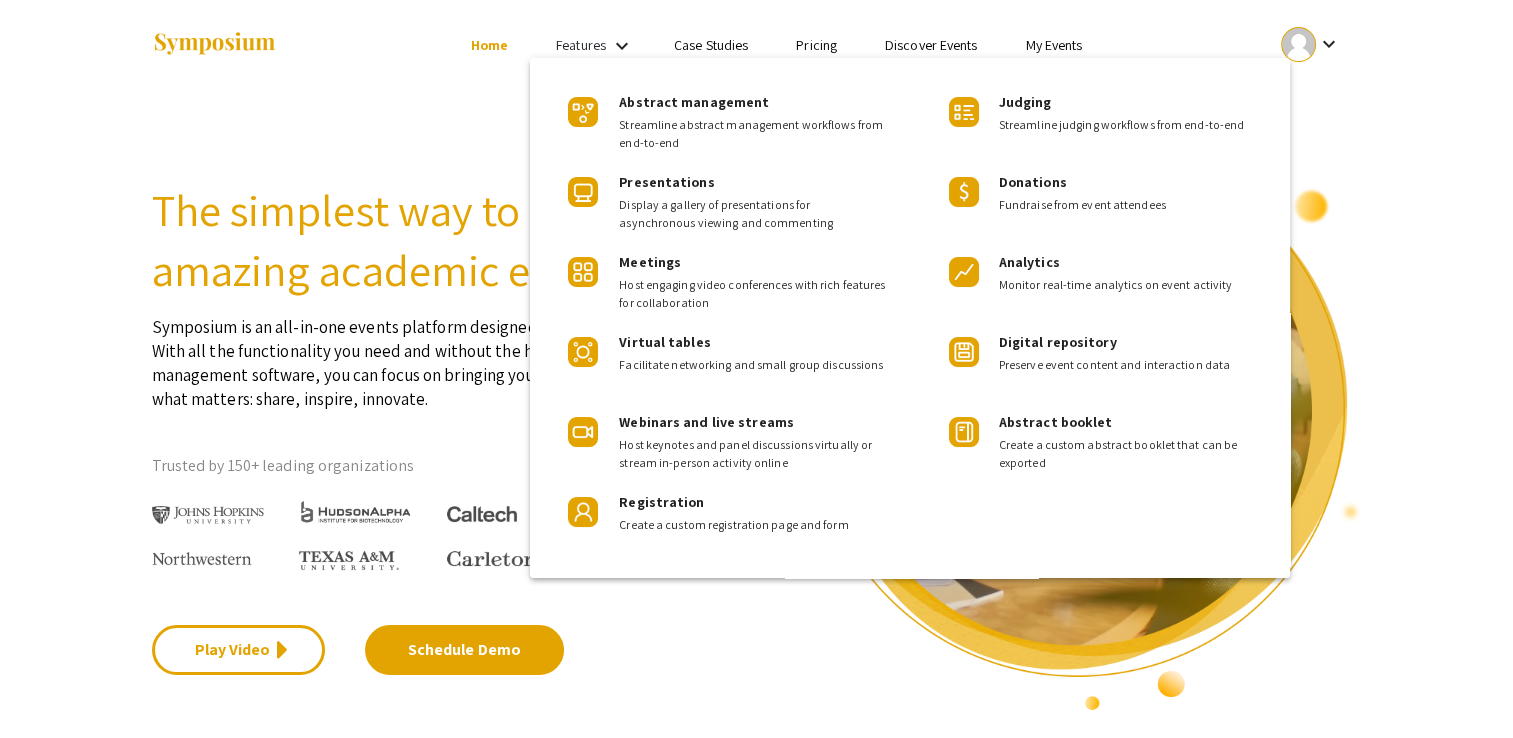 drag, startPoint x: 908, startPoint y: 22, endPoint x: 976, endPoint y: 78, distance: 88.09086 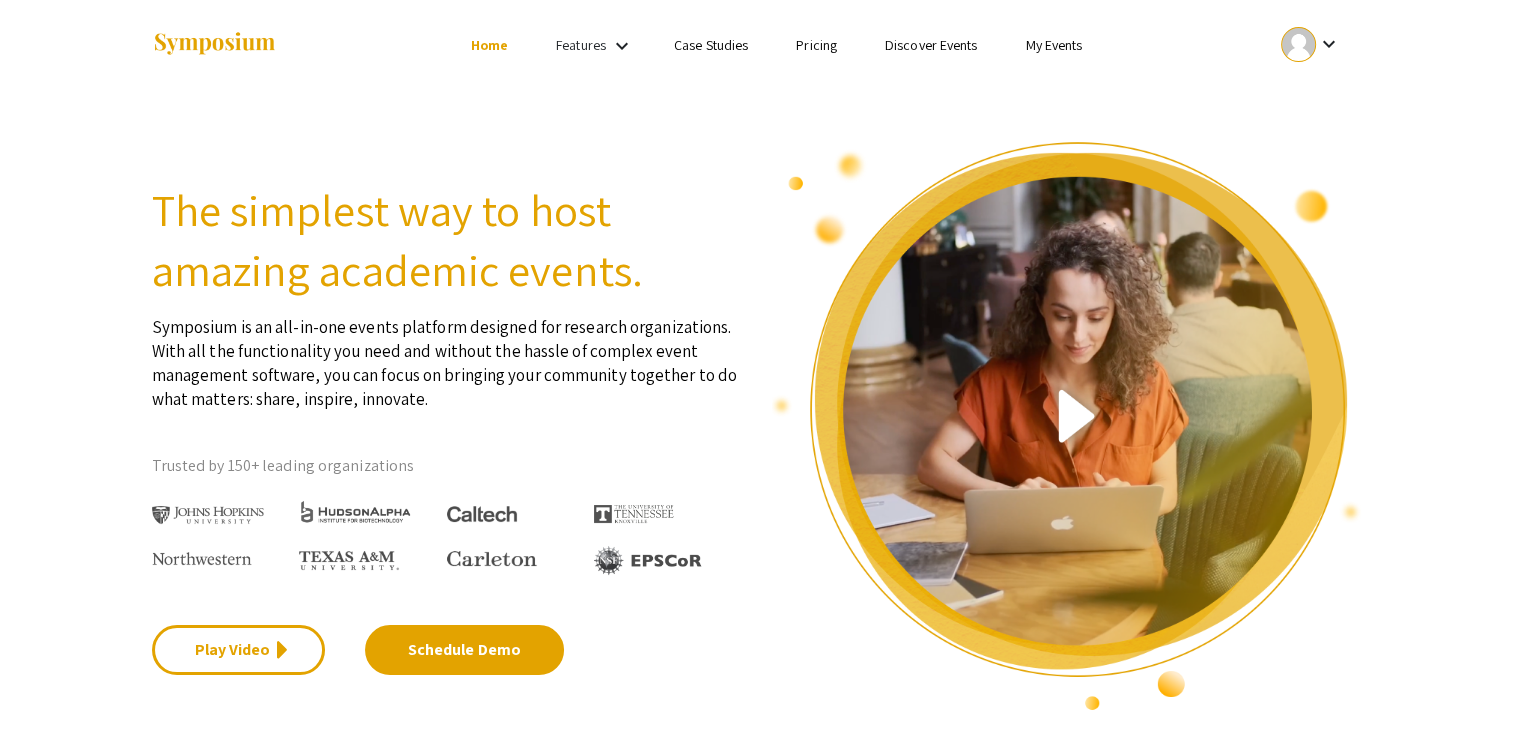click on "My Events" at bounding box center [1053, 45] 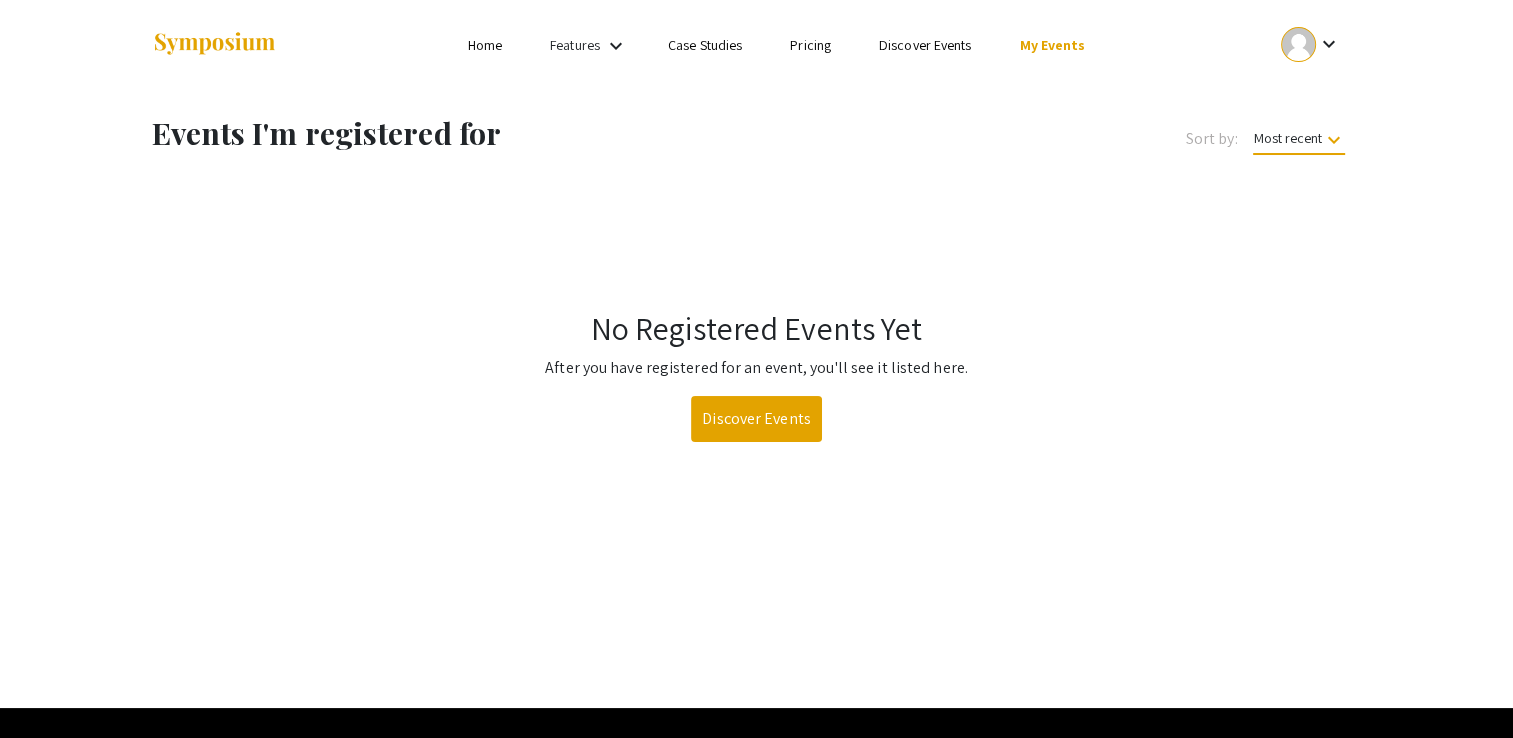 click on "Discover Events" at bounding box center [925, 45] 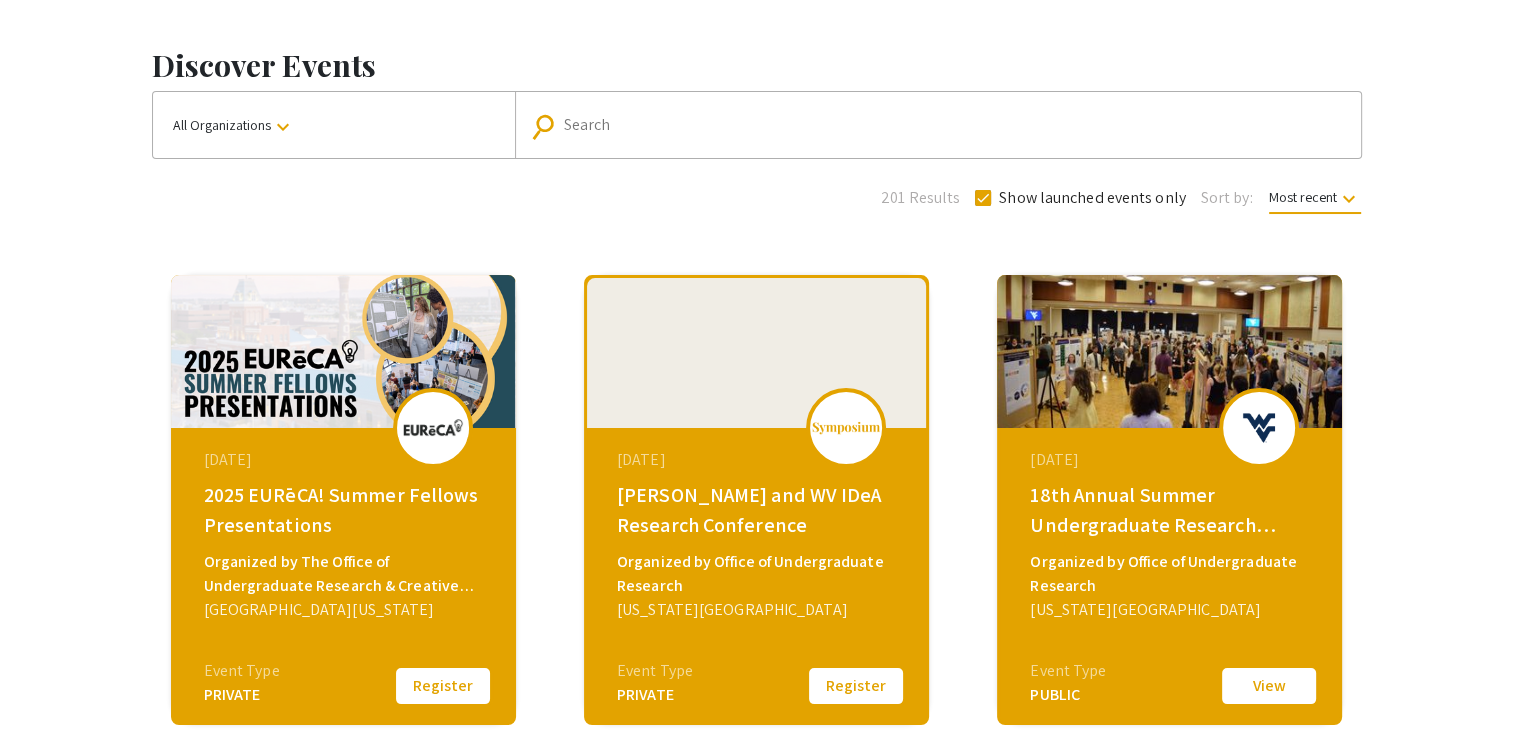 scroll, scrollTop: 200, scrollLeft: 0, axis: vertical 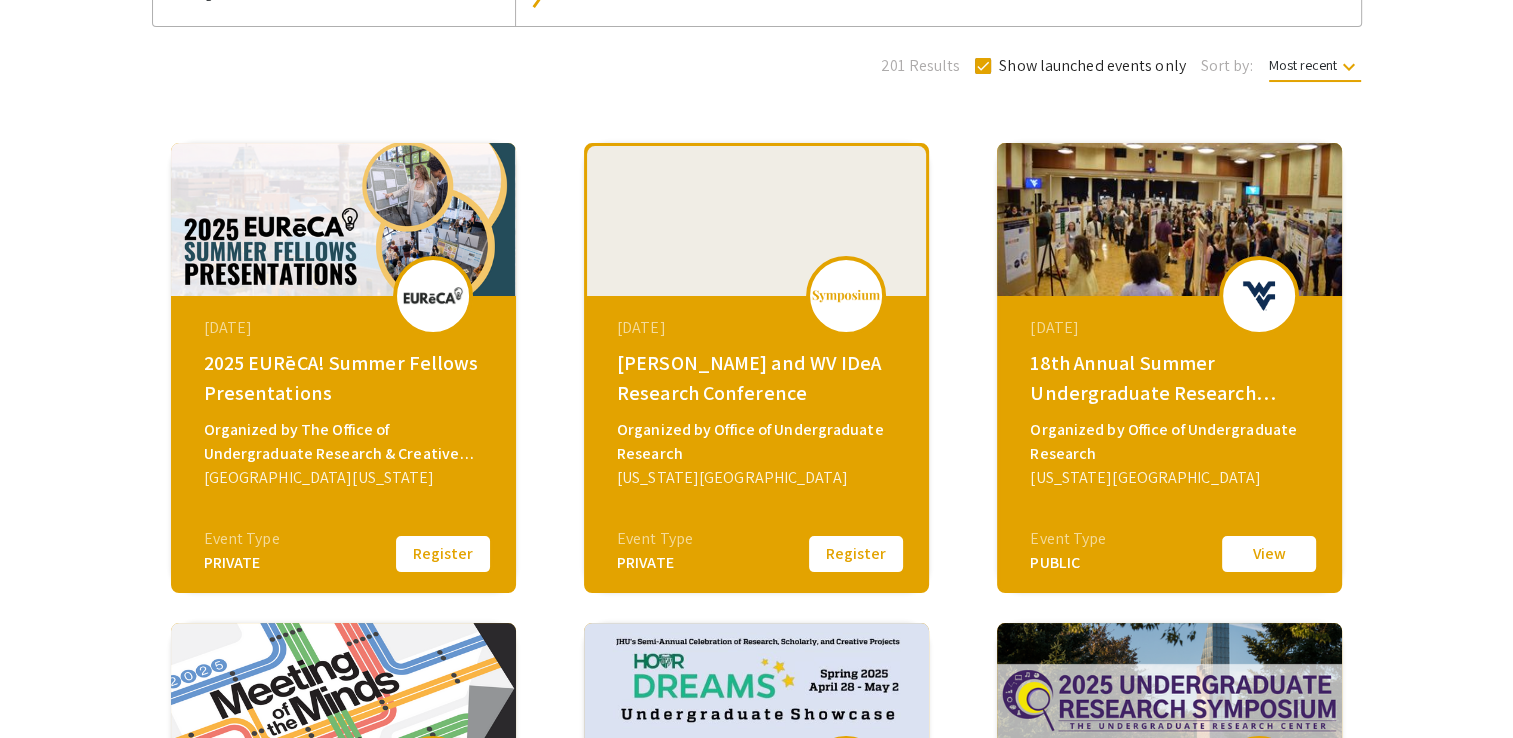 click 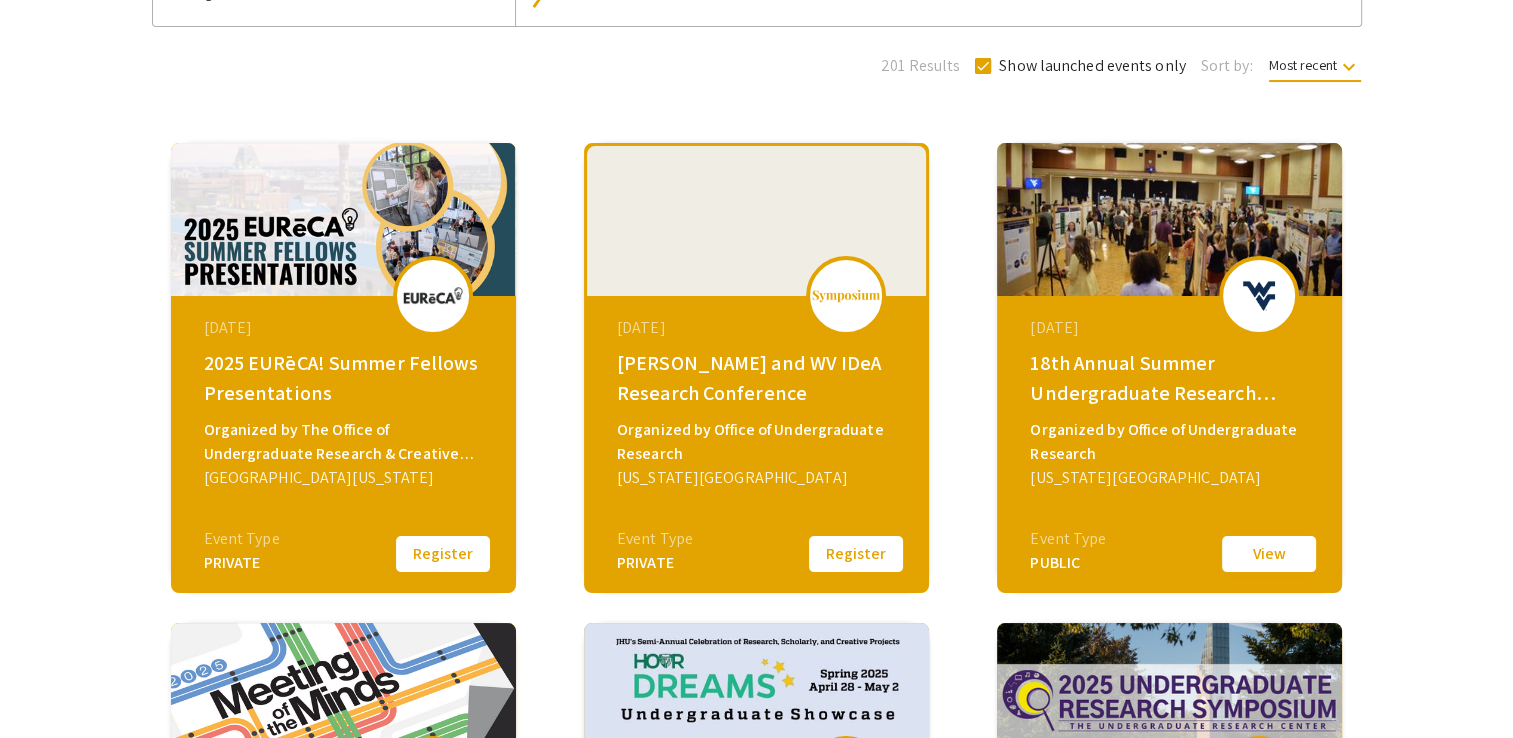 click on "View" 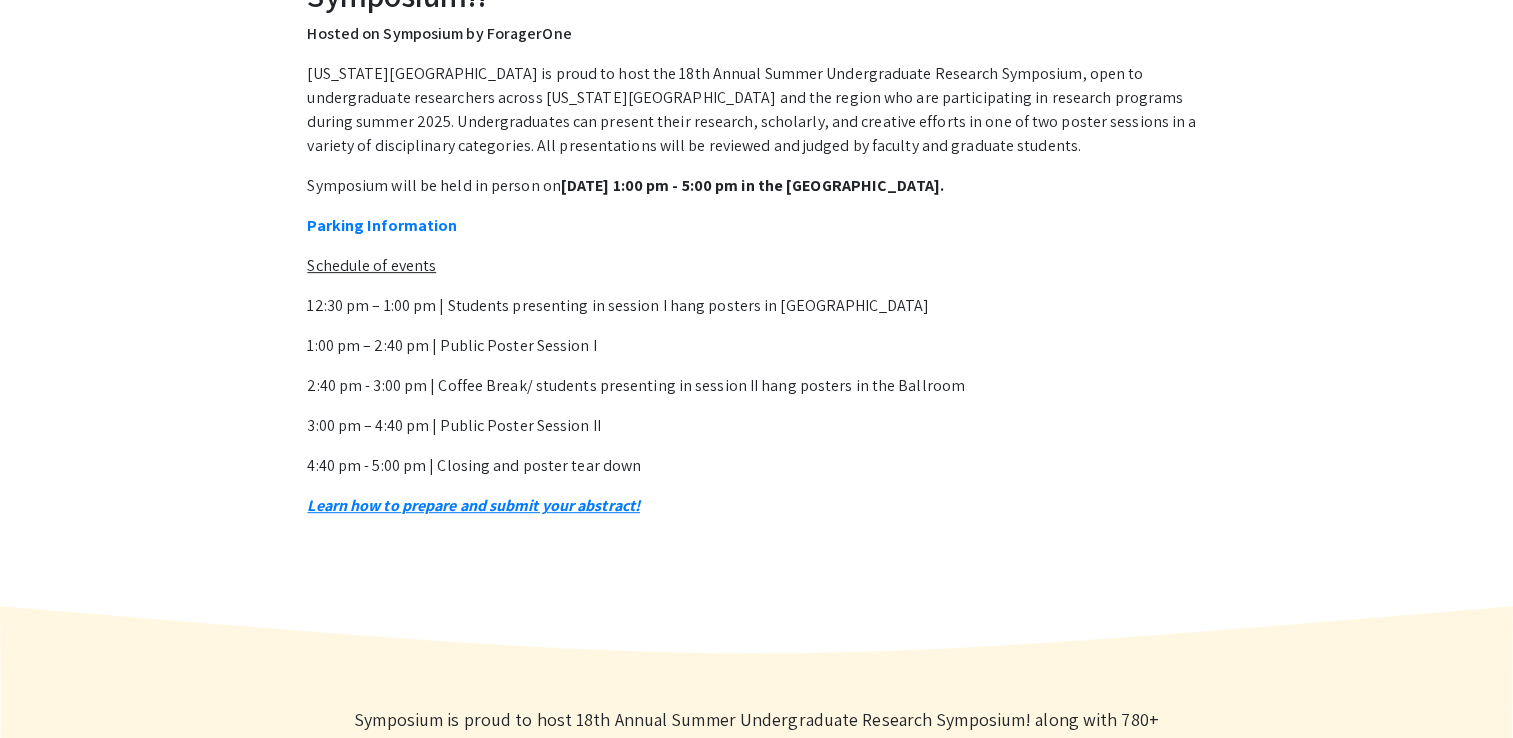 scroll, scrollTop: 800, scrollLeft: 0, axis: vertical 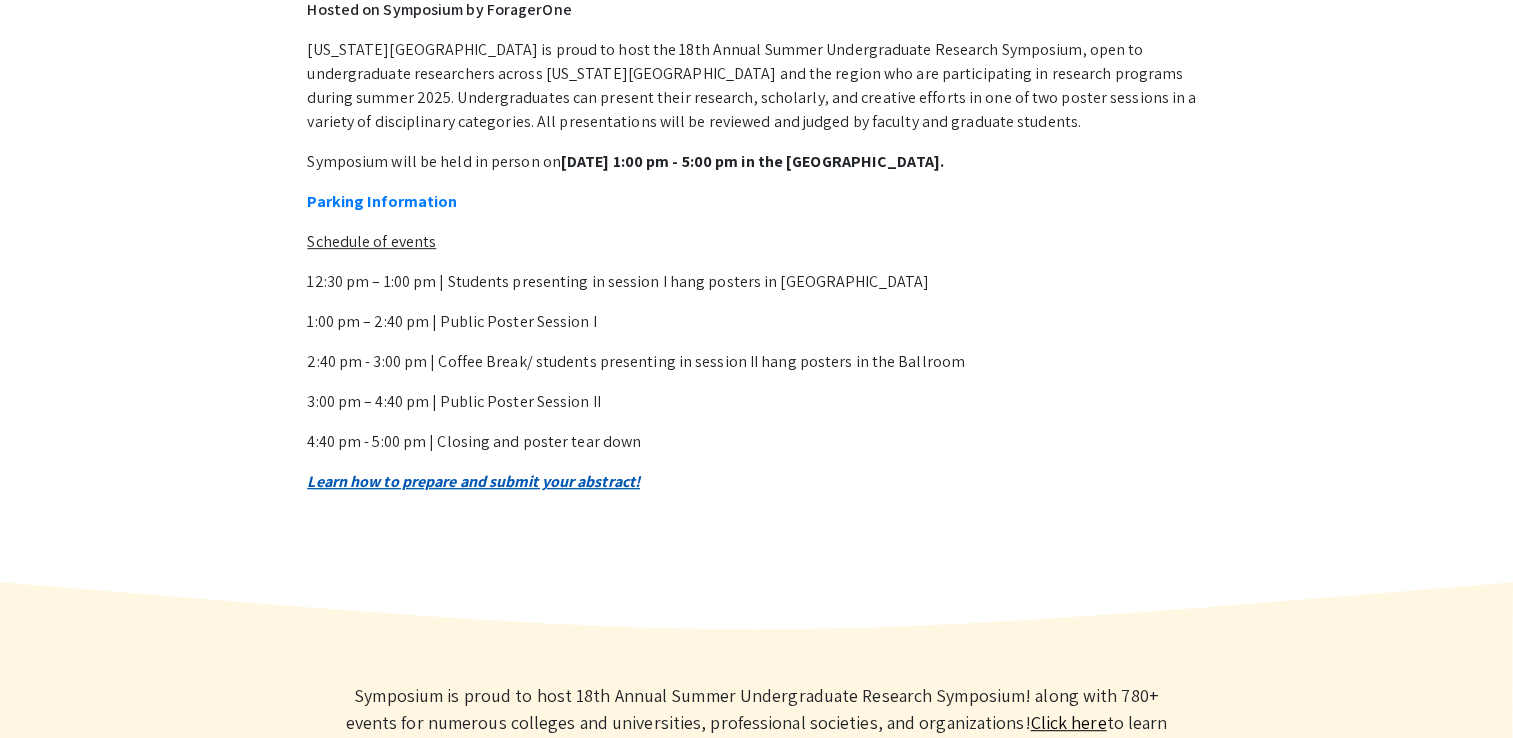click on "Learn how to prepare and submit your abstract!" 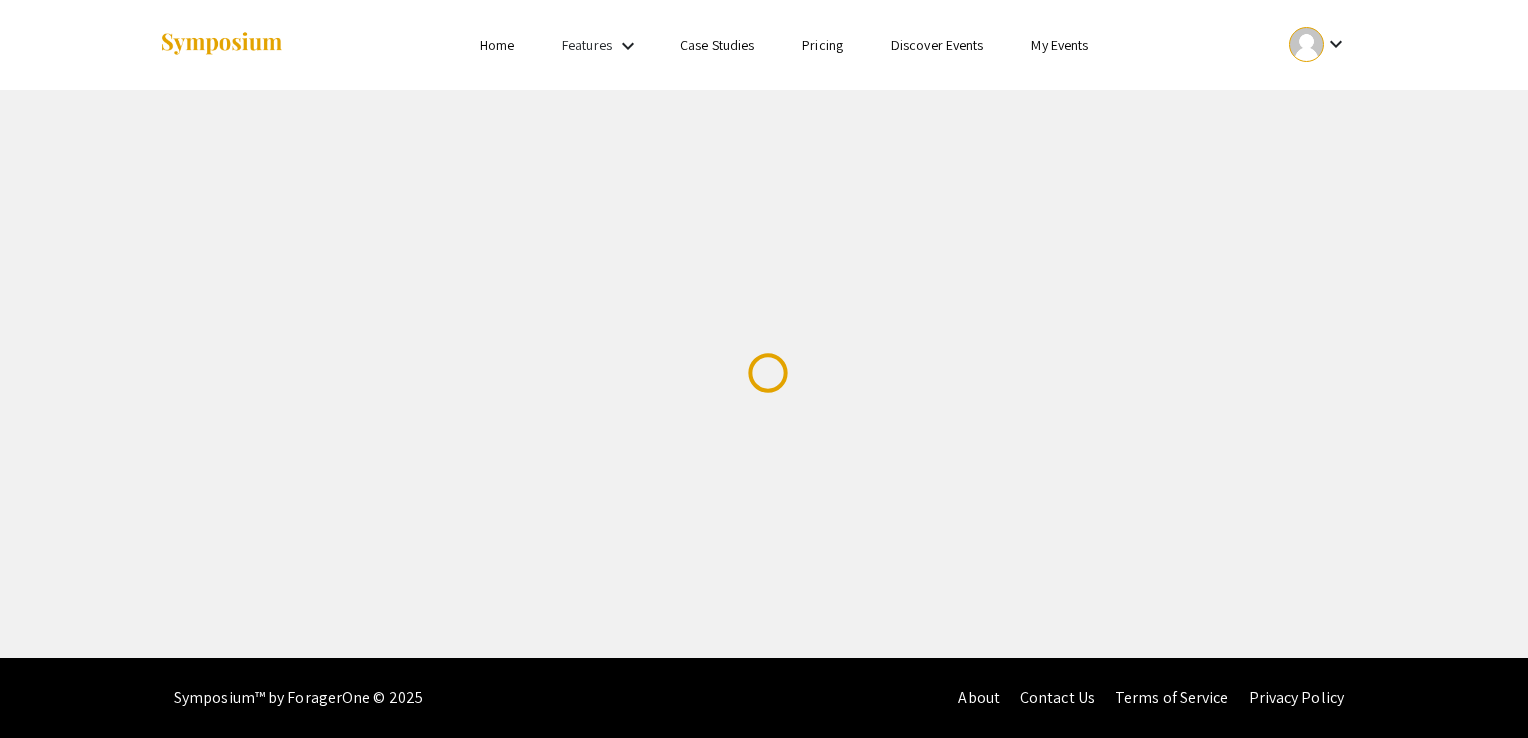 scroll, scrollTop: 0, scrollLeft: 0, axis: both 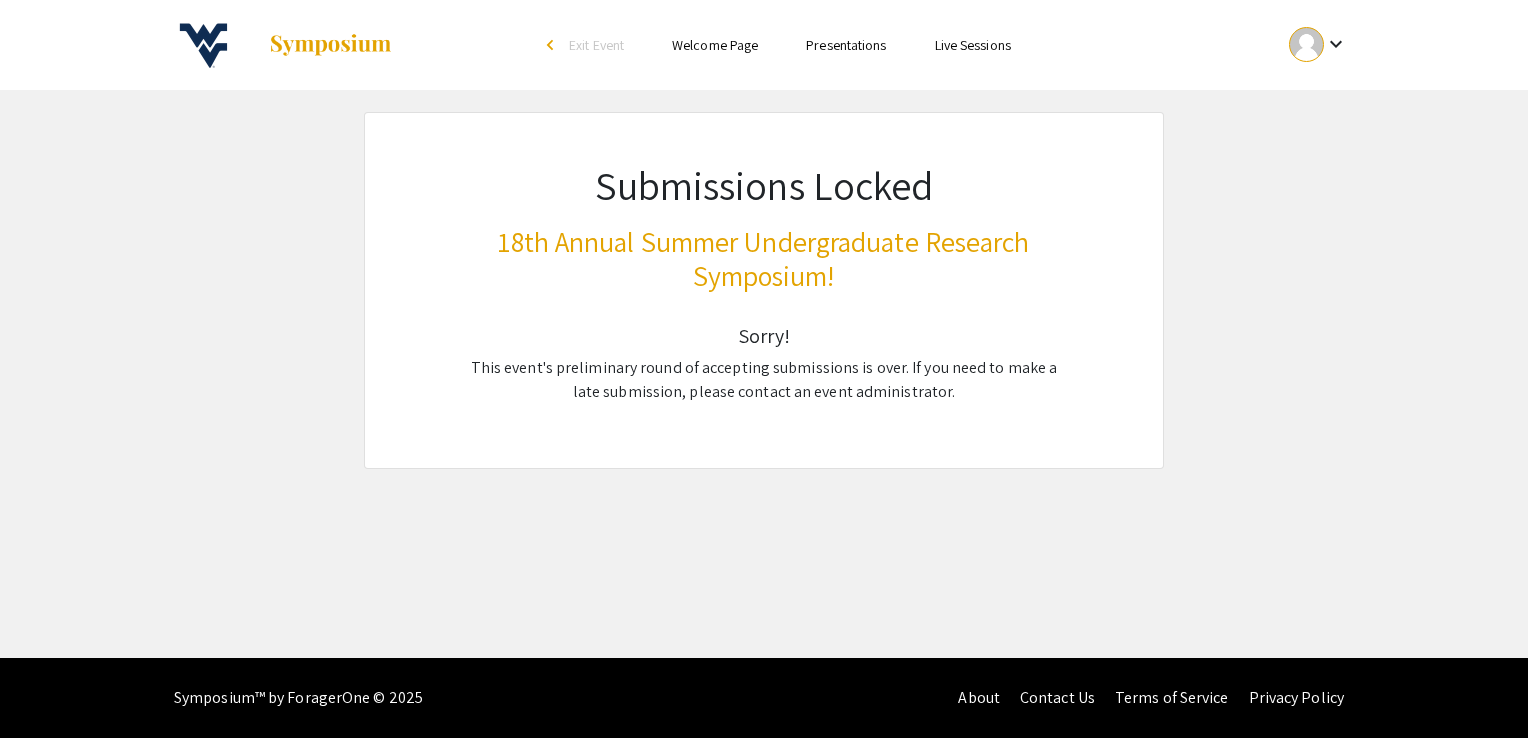 click on "Sorry!" 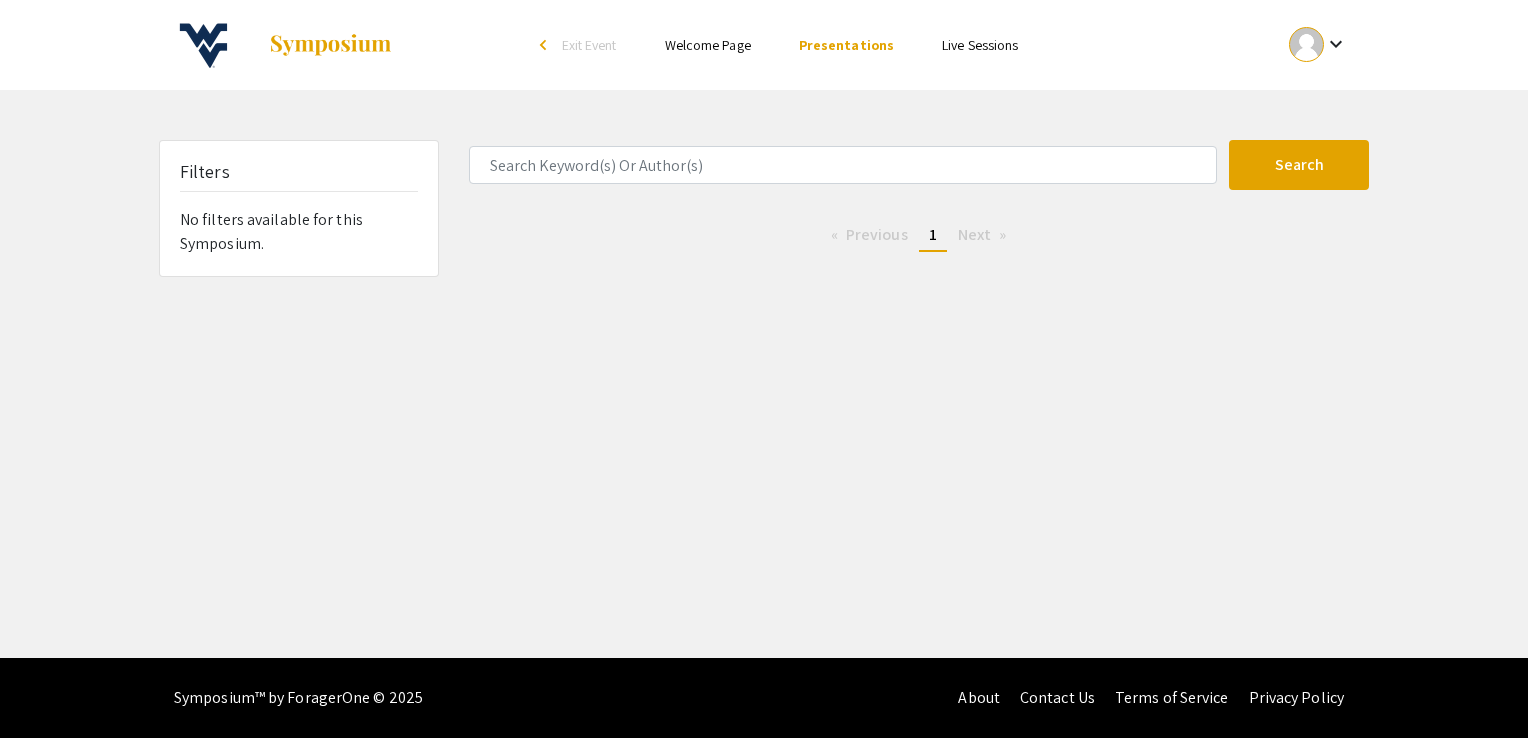 click on "Live Sessions" at bounding box center [980, 45] 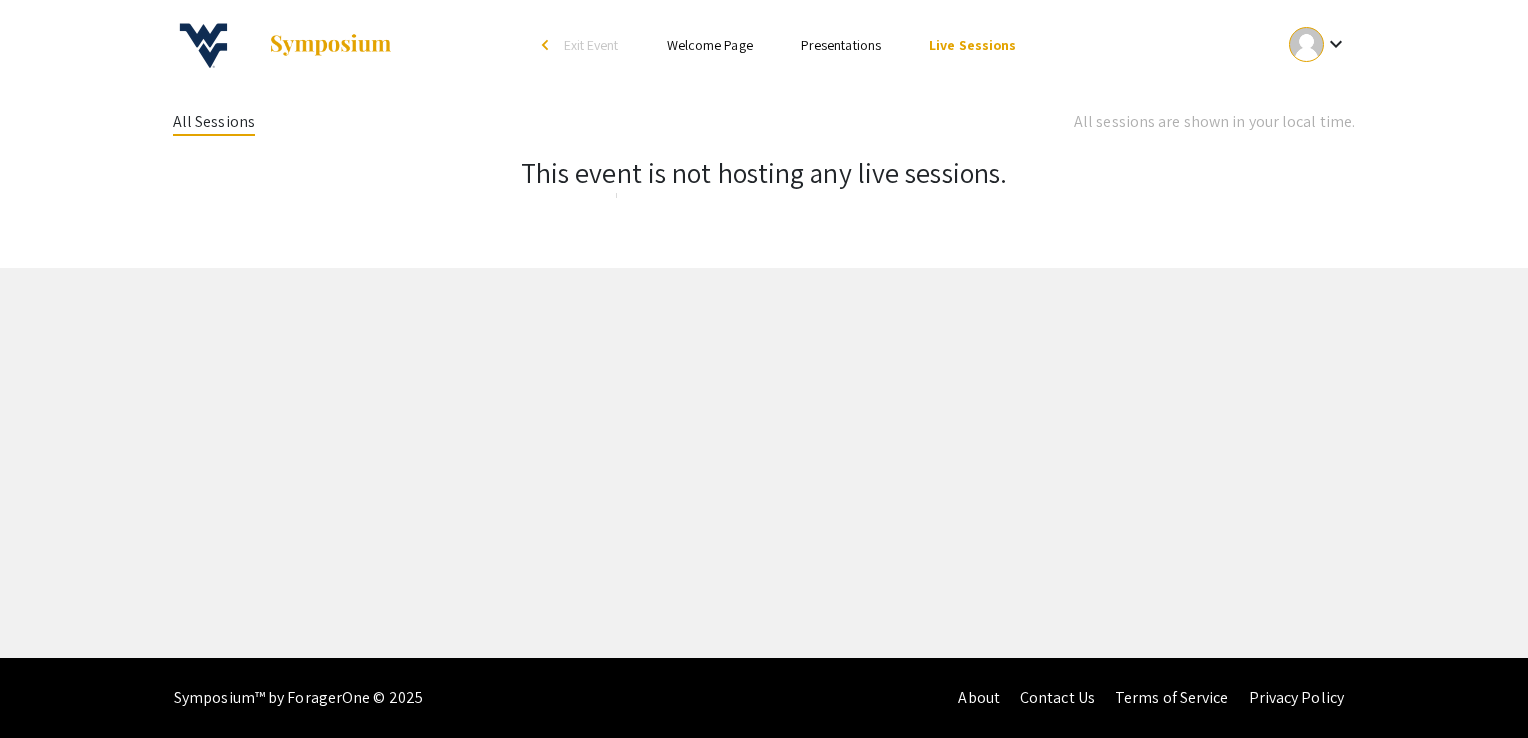 click on "Welcome Page" at bounding box center (710, 45) 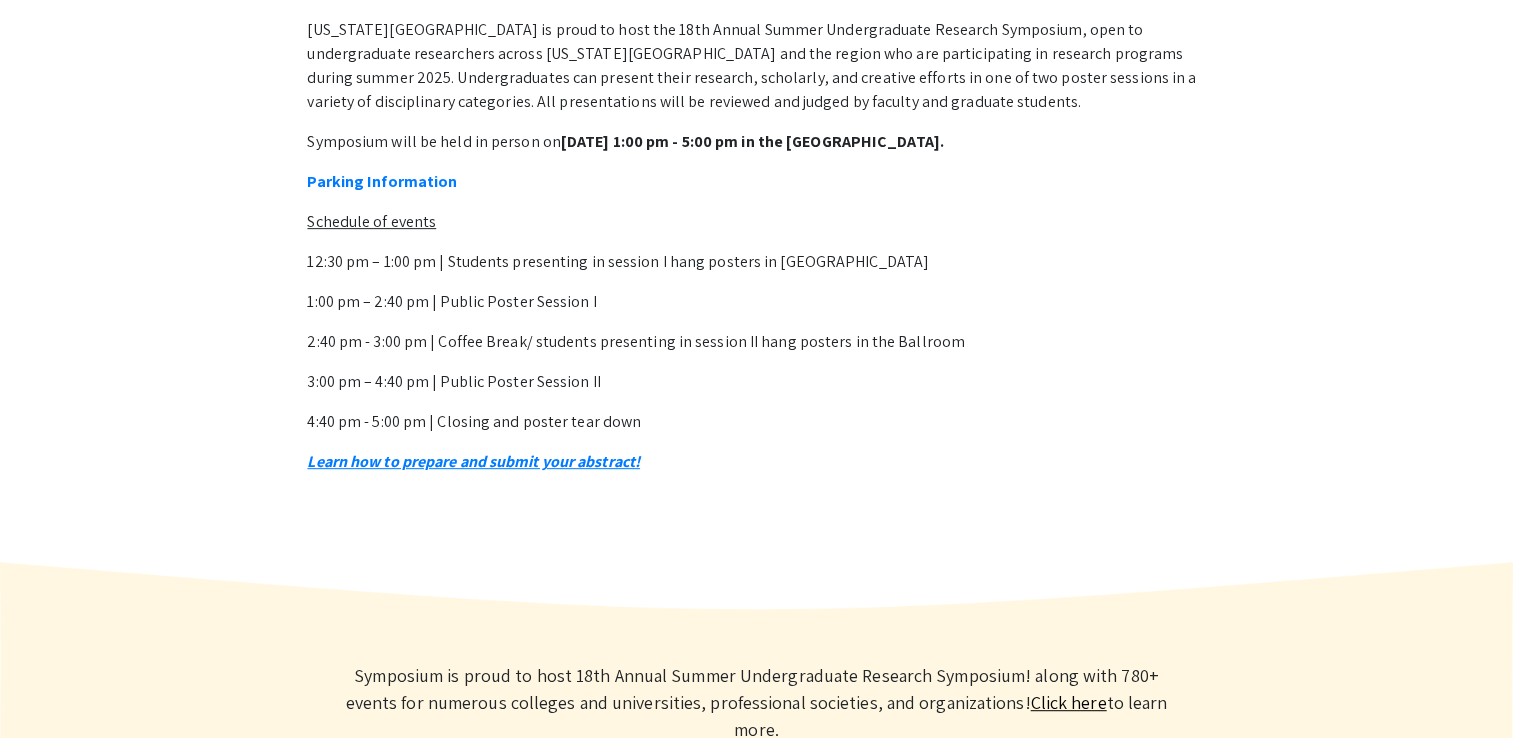 scroll, scrollTop: 772, scrollLeft: 0, axis: vertical 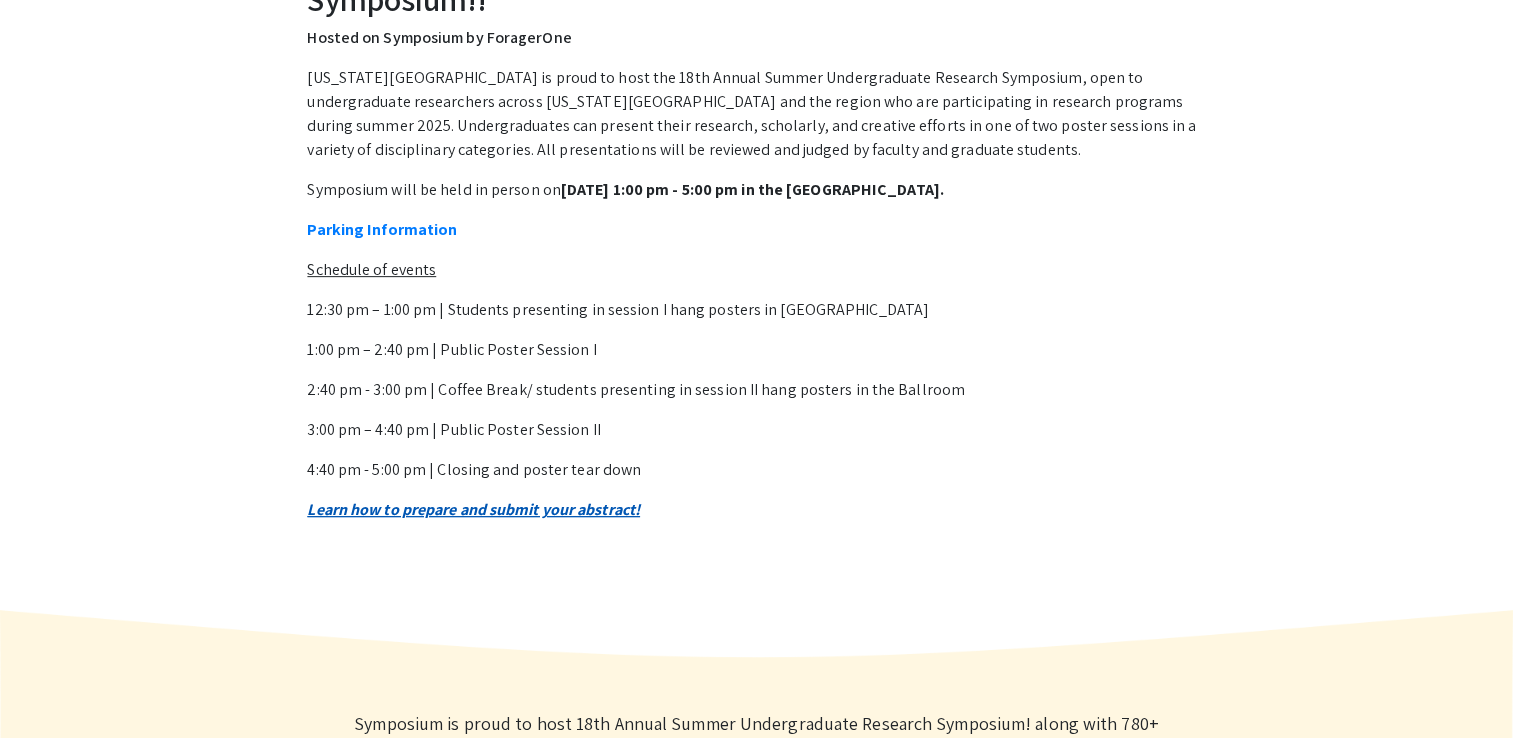 click on "Learn how to prepare and submit your abstract!" 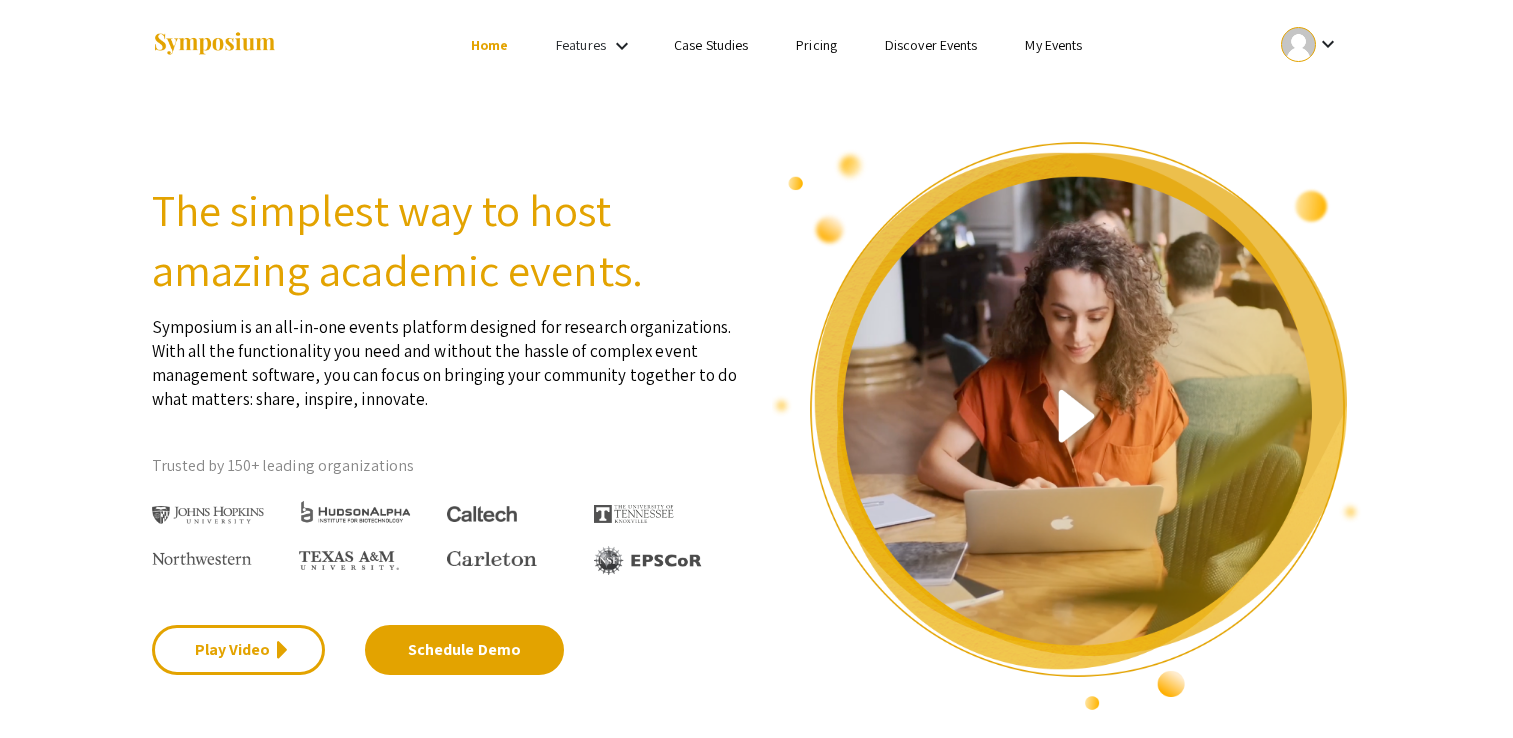scroll, scrollTop: 0, scrollLeft: 0, axis: both 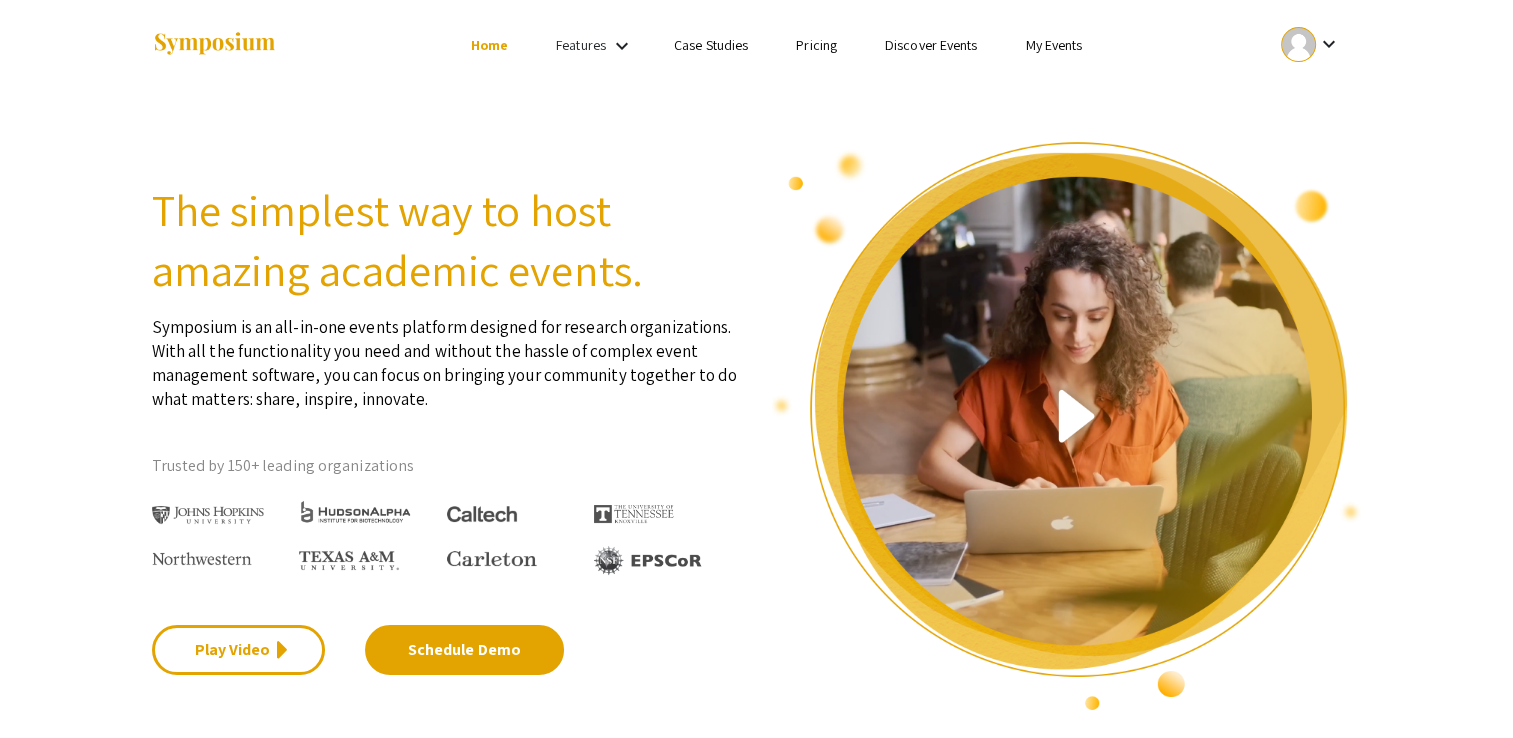 click on "My Events" at bounding box center [1053, 45] 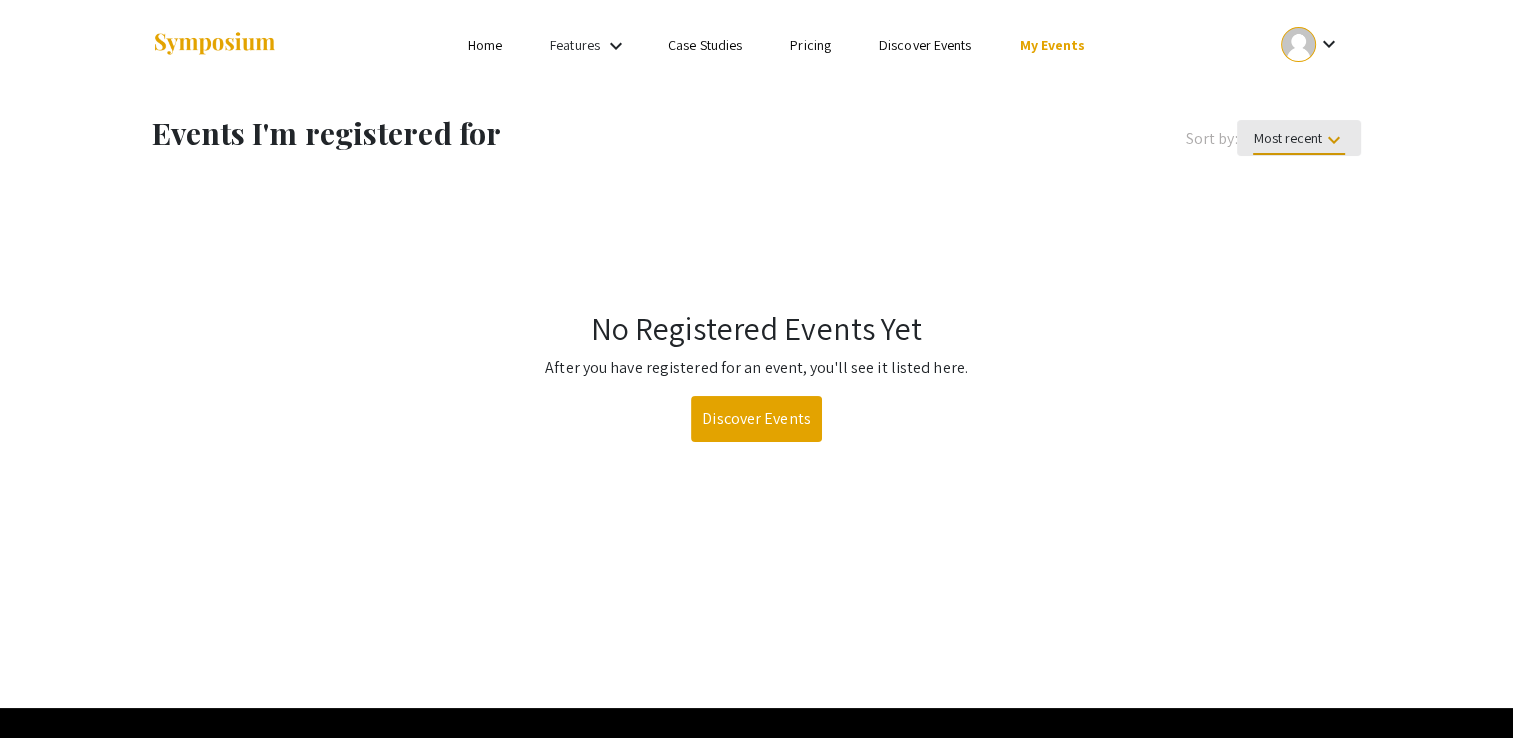 click on "Most recent  keyboard_arrow_down" 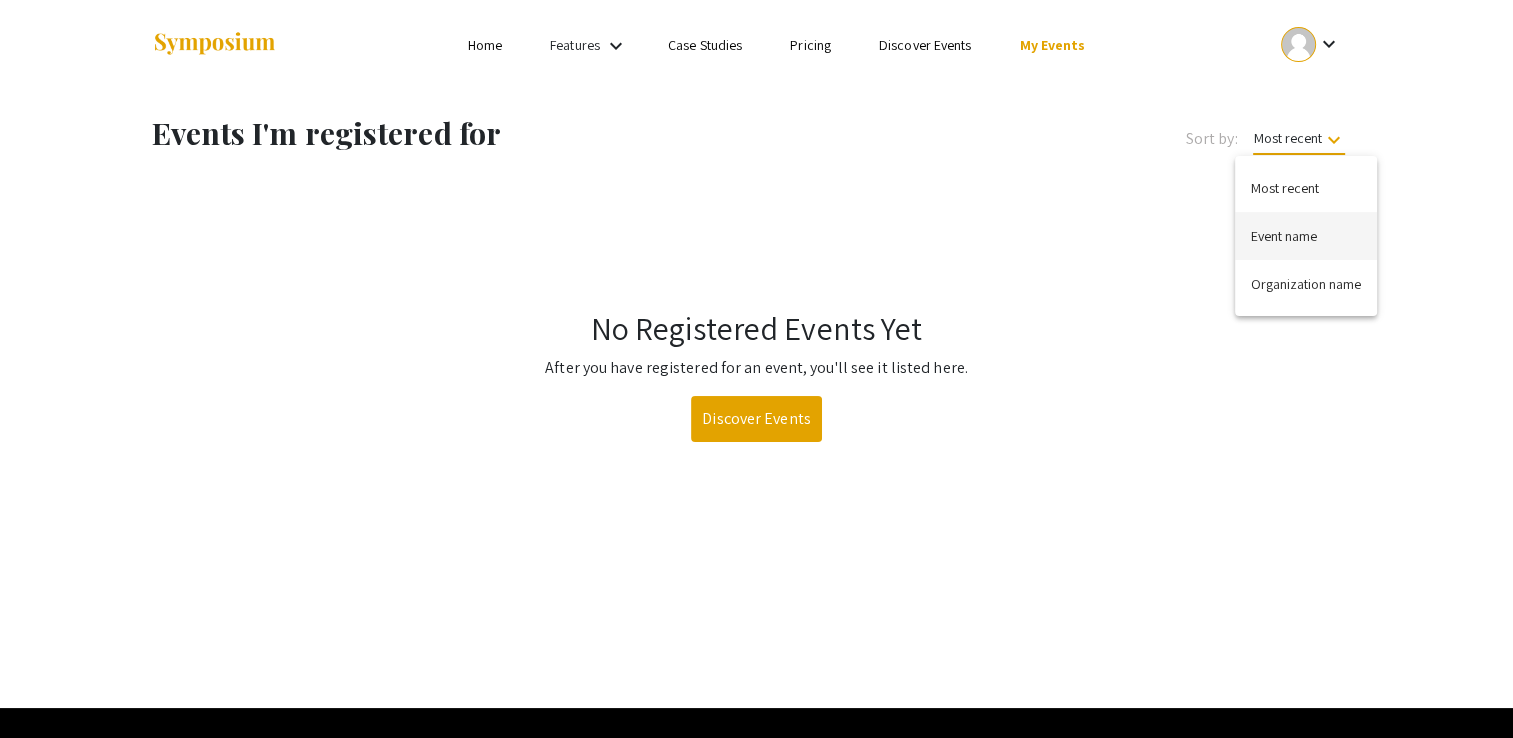click on "Event name" at bounding box center [1306, 236] 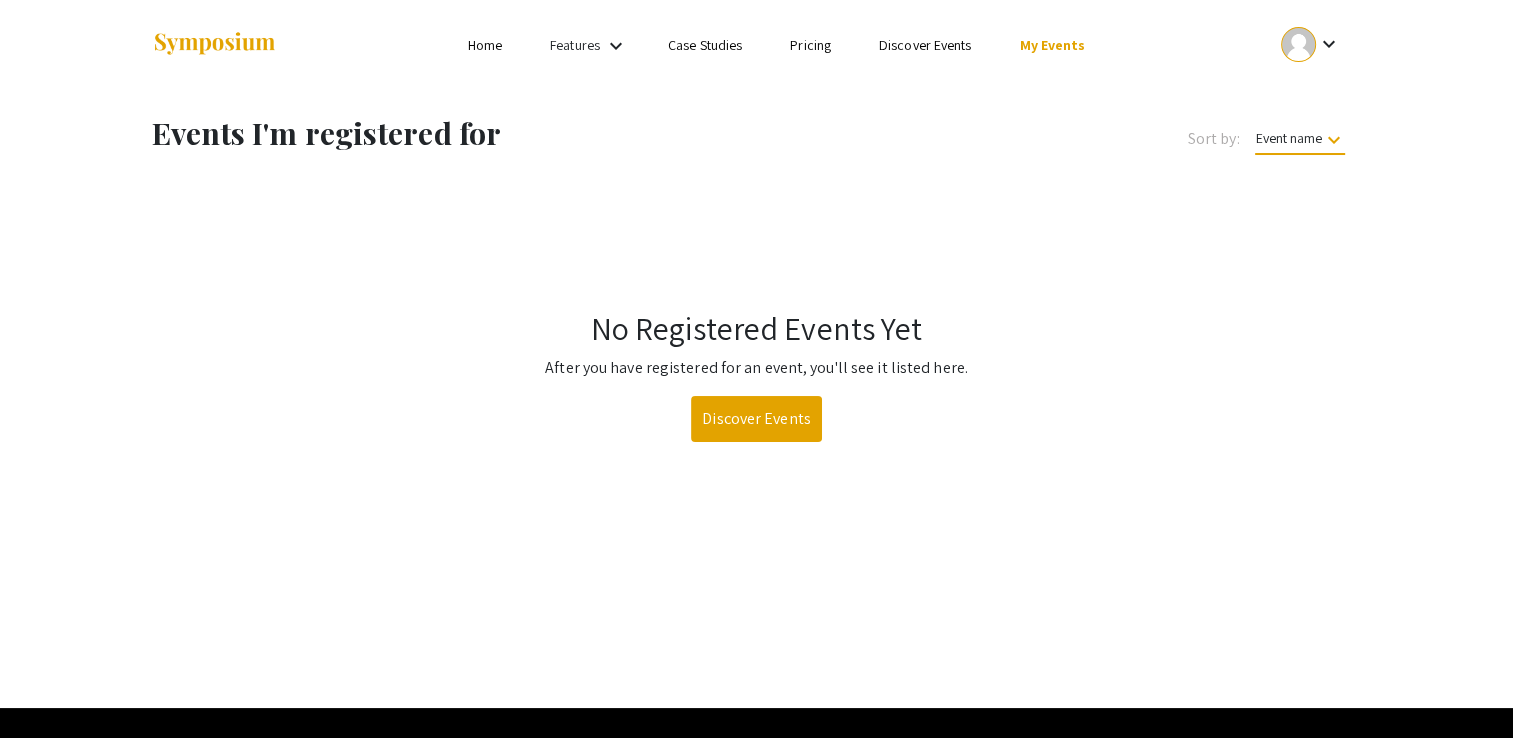 click on "Event name  keyboard_arrow_down" 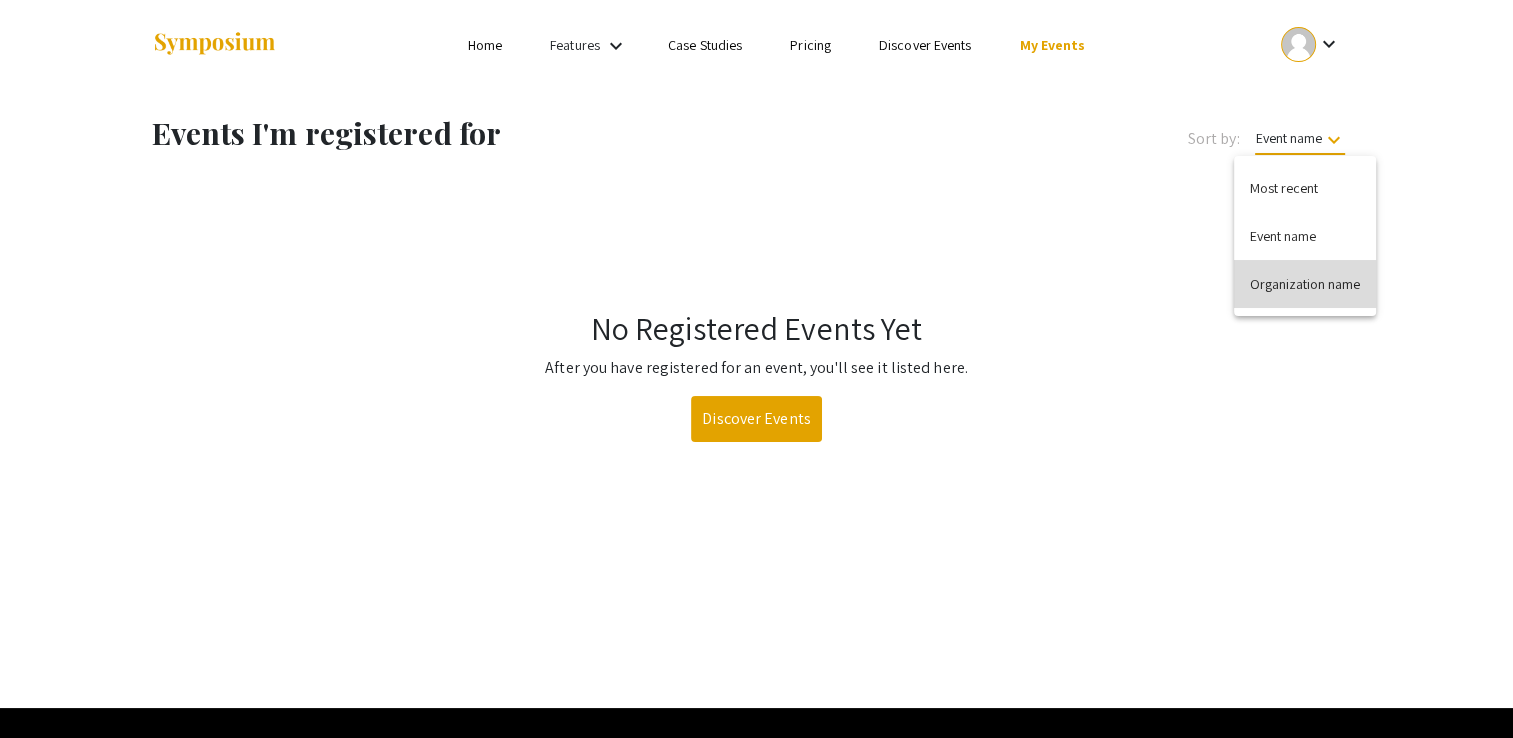 click on "Organization name" at bounding box center [1305, 284] 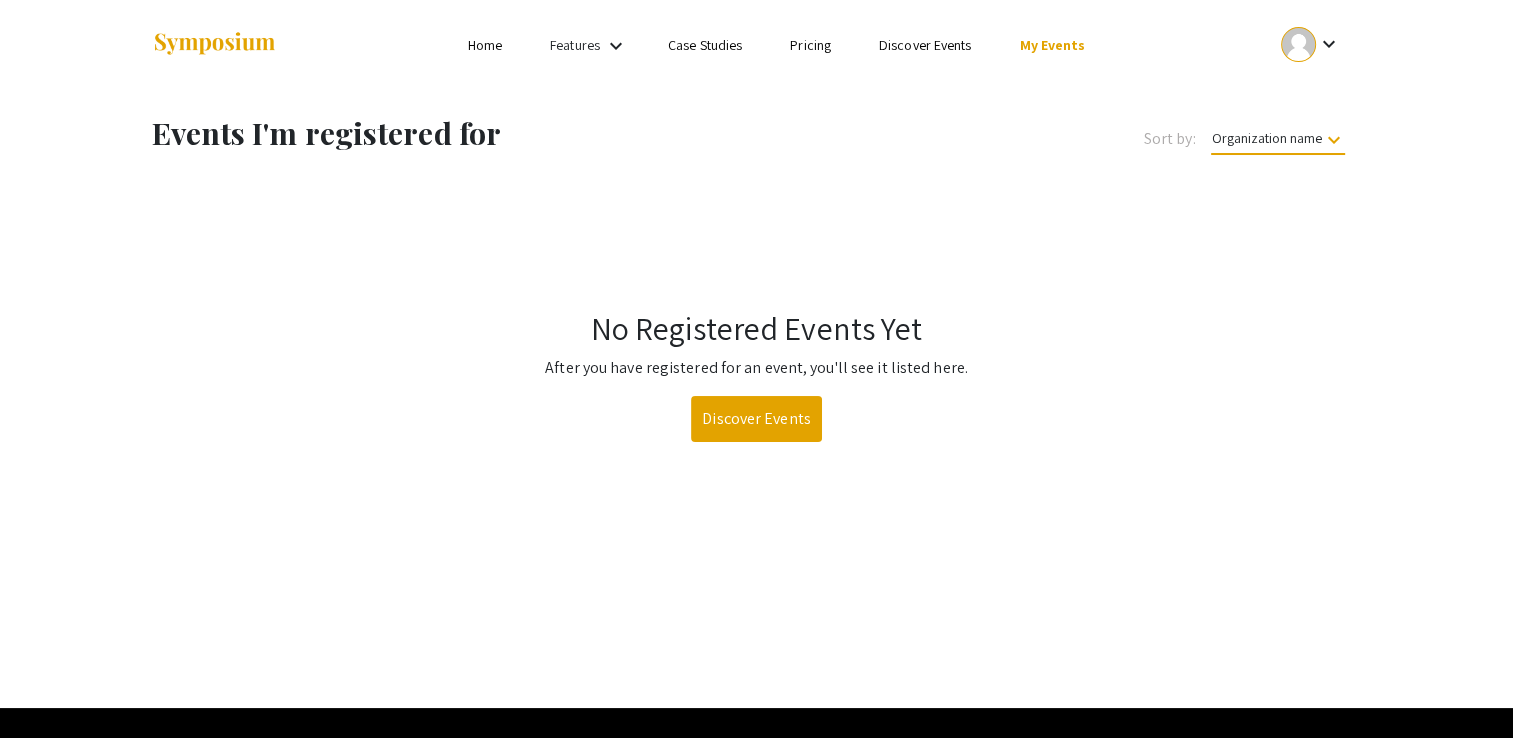 click on "Organization name  keyboard_arrow_down" 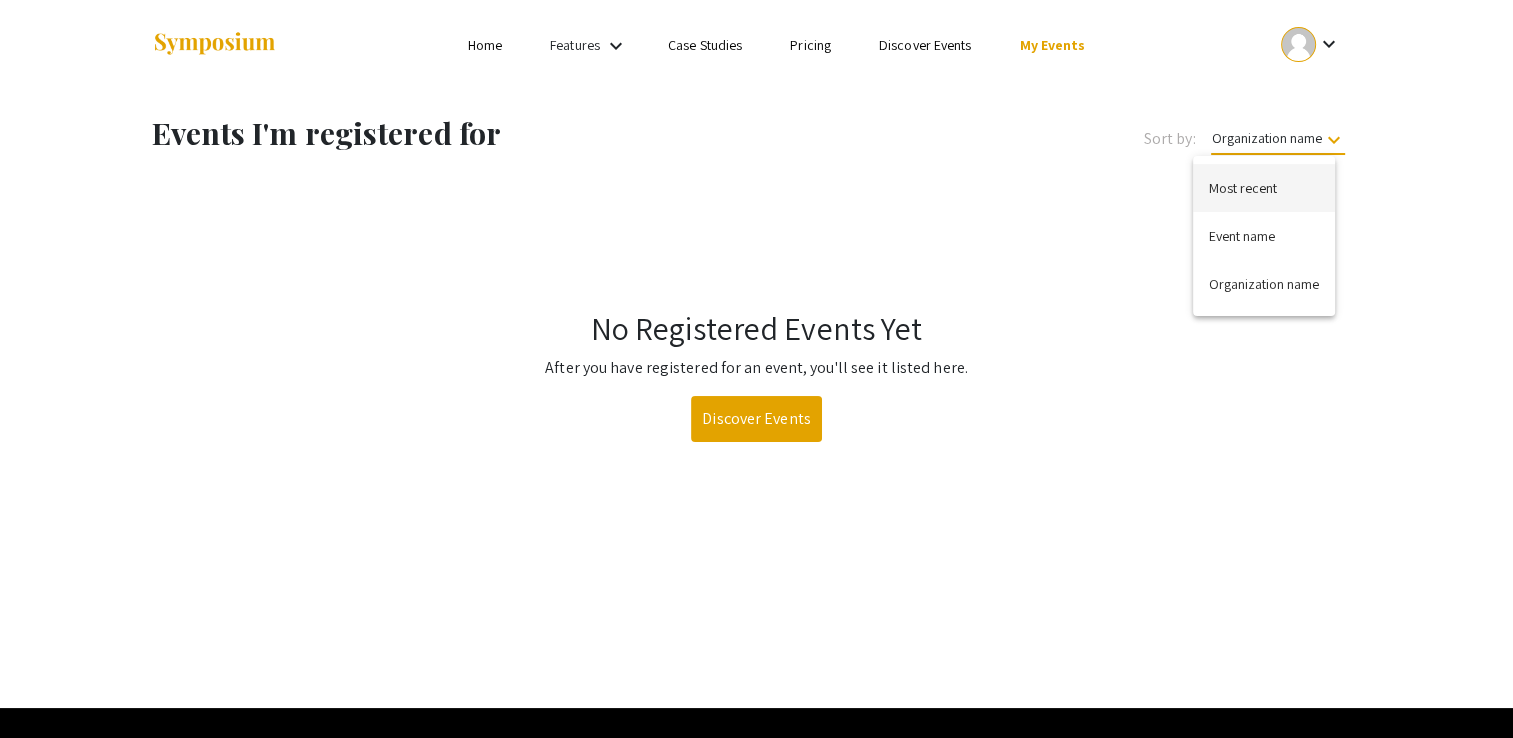 click on "Most recent" at bounding box center [1264, 188] 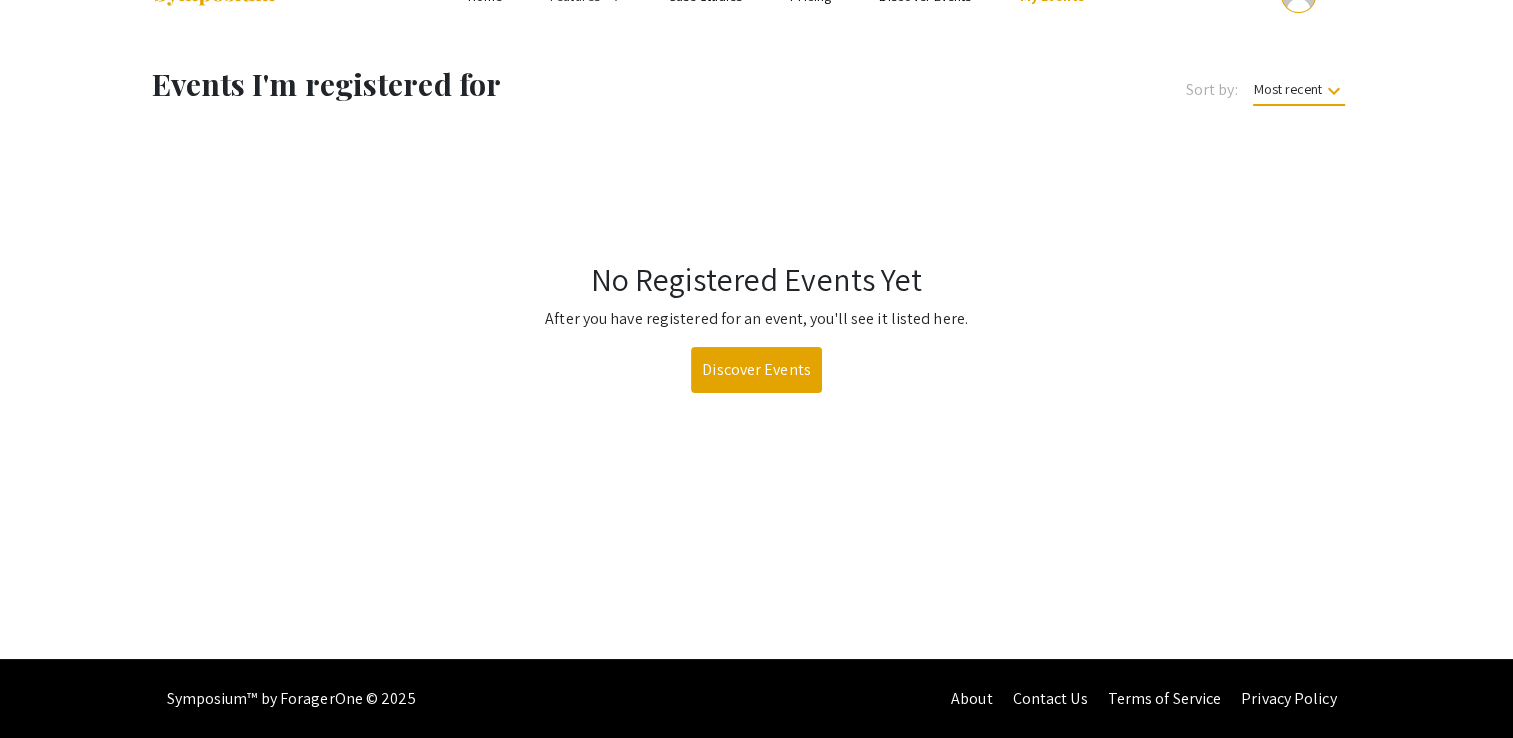 scroll, scrollTop: 50, scrollLeft: 0, axis: vertical 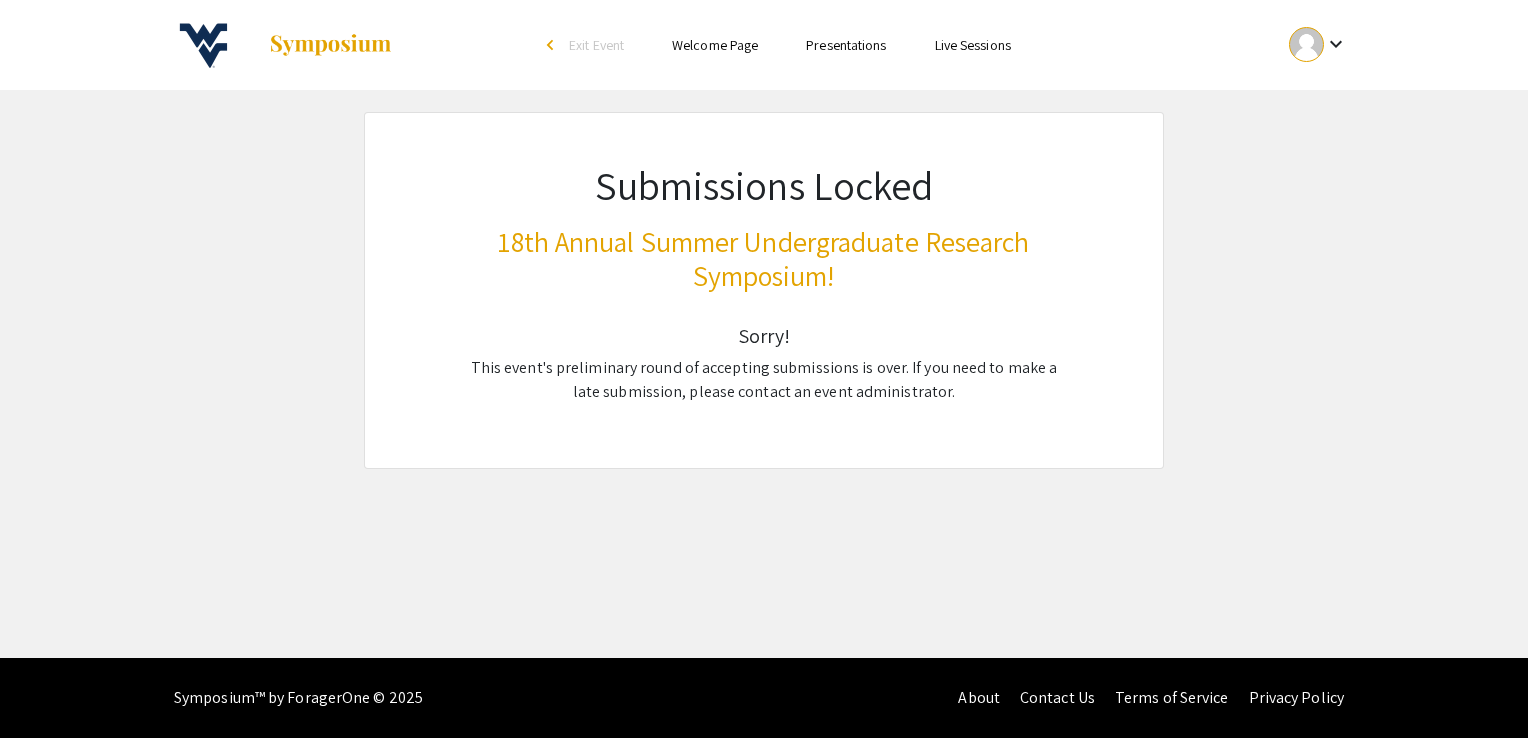 click on "keyboard_arrow_down" at bounding box center (1318, 44) 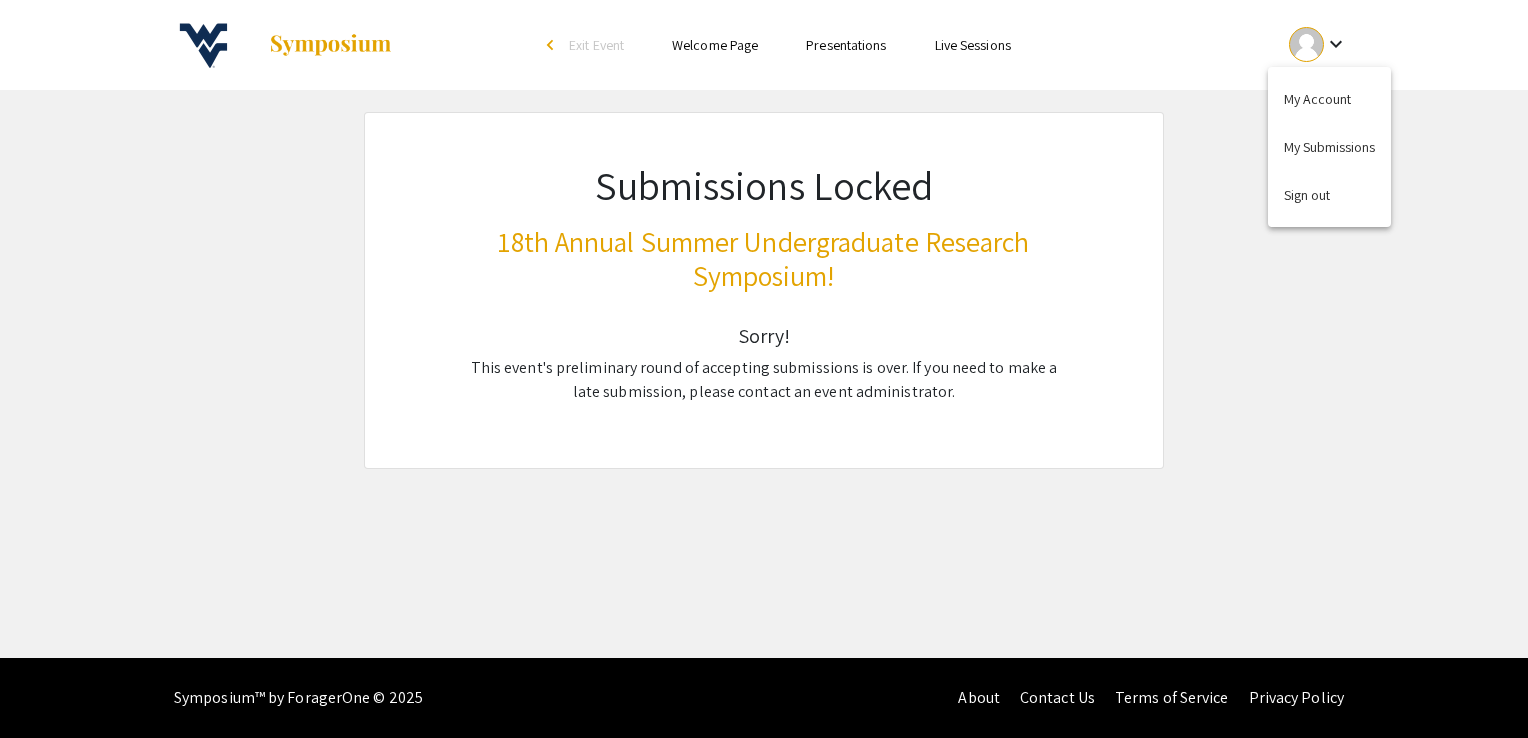 click at bounding box center (764, 369) 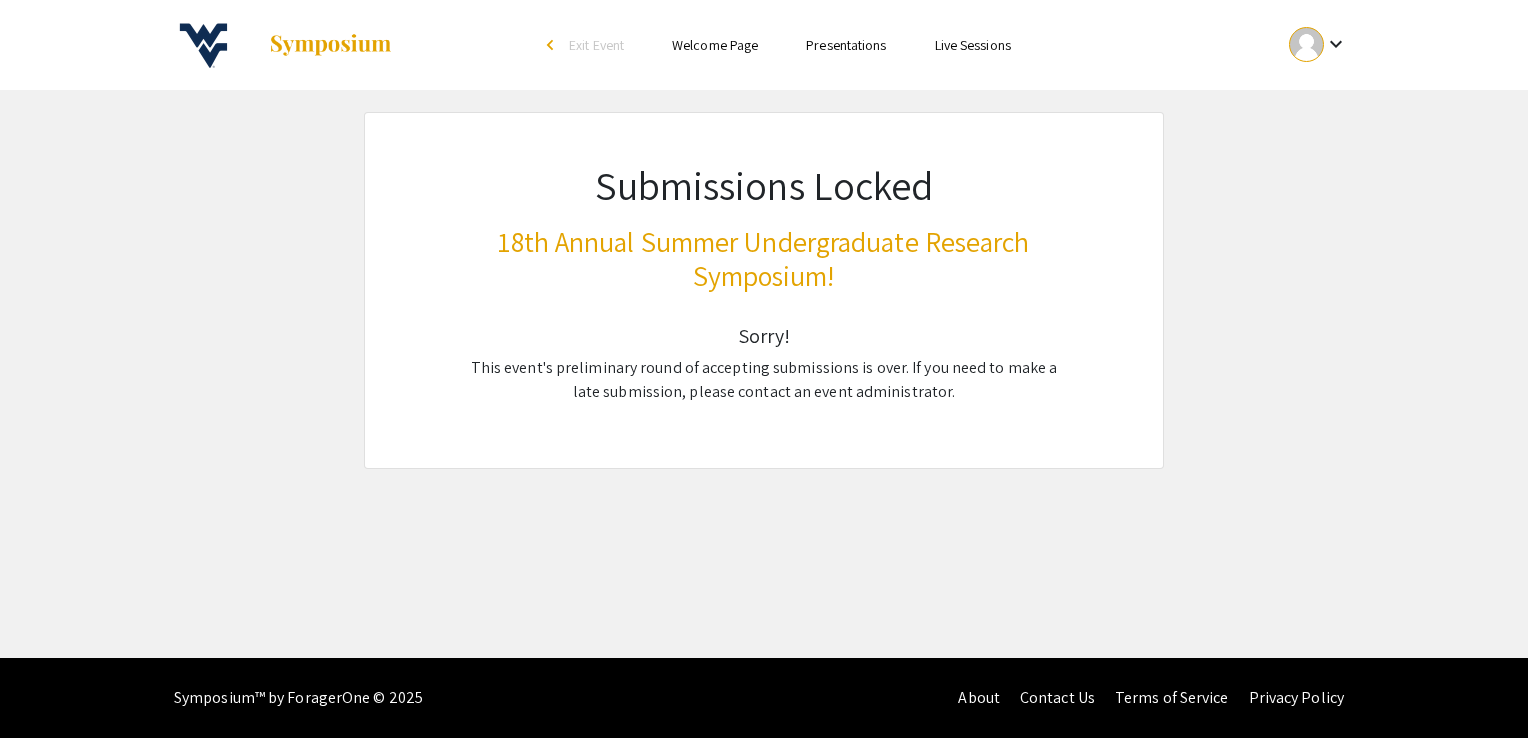 drag, startPoint x: 891, startPoint y: 370, endPoint x: 940, endPoint y: 402, distance: 58.5235 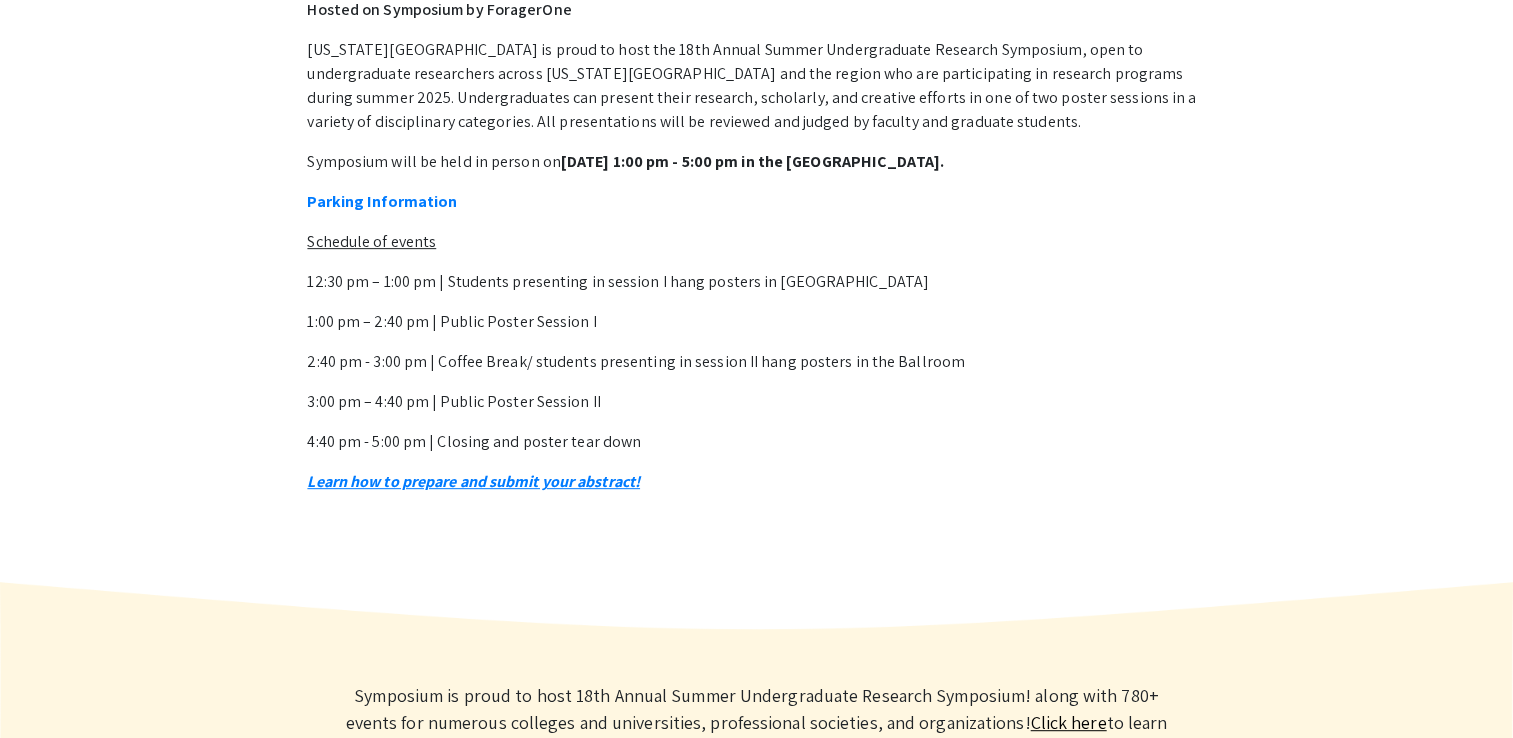 scroll, scrollTop: 972, scrollLeft: 0, axis: vertical 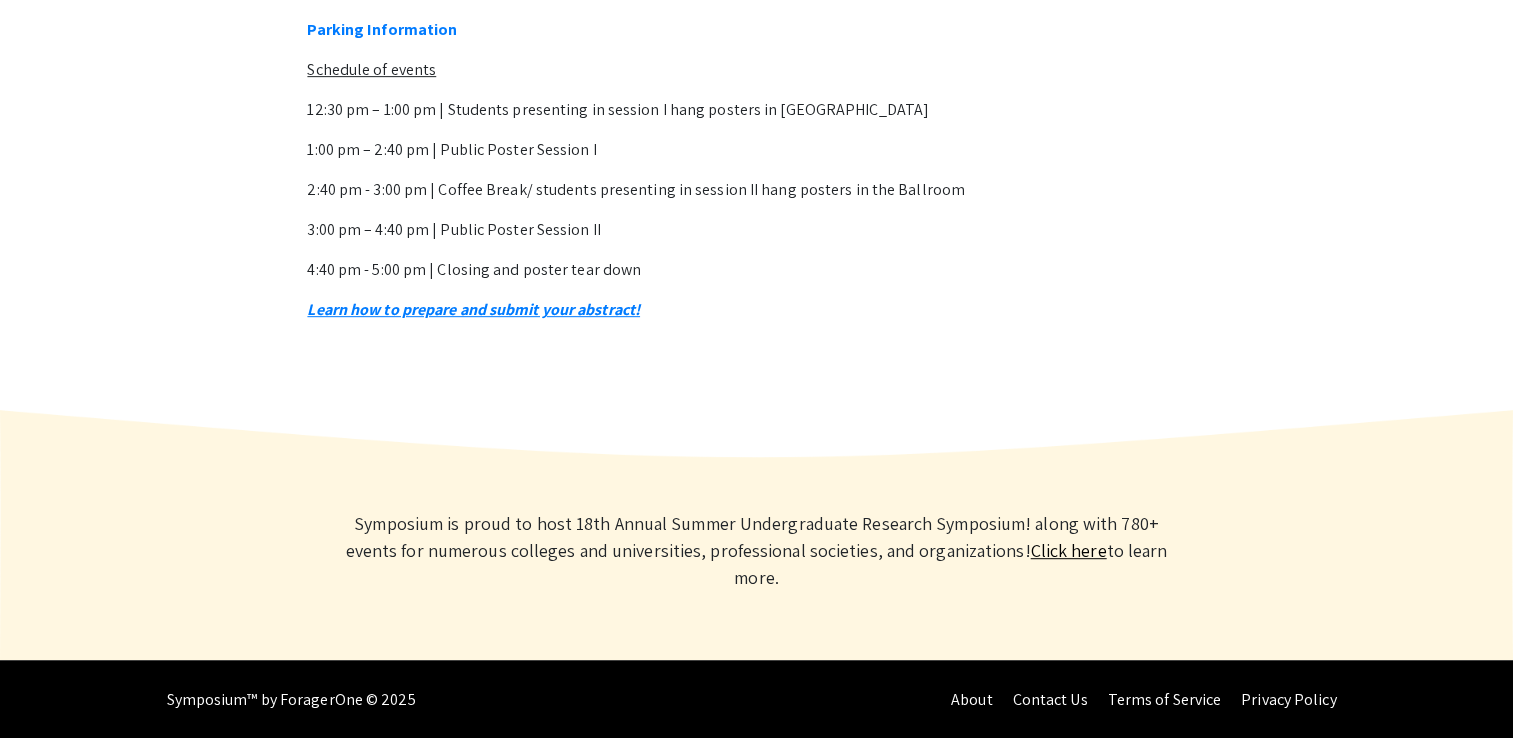 click on "West Virginia University is proud to host the 18th Annual Summer Undergraduate Research Symposium, open to undergraduate researchers across West Virginia University and the region who are participating in research programs during summer 2025. Undergraduates can present their research, scholarly, and creative efforts in one of two poster sessions in a variety of disciplinary categories. All presentations will be reviewed and judged by faculty and graduate students. Symposium will be held in person on  Thursday, July 24, 2025 from 1:00 pm - 5:00 pm in the WVU Mountainlair.  Parking Information Schedule of events 12:30 pm – 1:00 pm | Students presenting in session I hang posters in Ballroom
1:00 pm – 2:40 pm | Public Poster Session I
2:40 pm - 3:00 pm | Coffee Break/ students presenting in session II hang posters in the Ballroom 3:00 pm – 4:40 pm | Public Poster Session II 4:40 pm - 5:00 pm | Closing and poster tear down
Learn how to prepare and submit your abstract!" 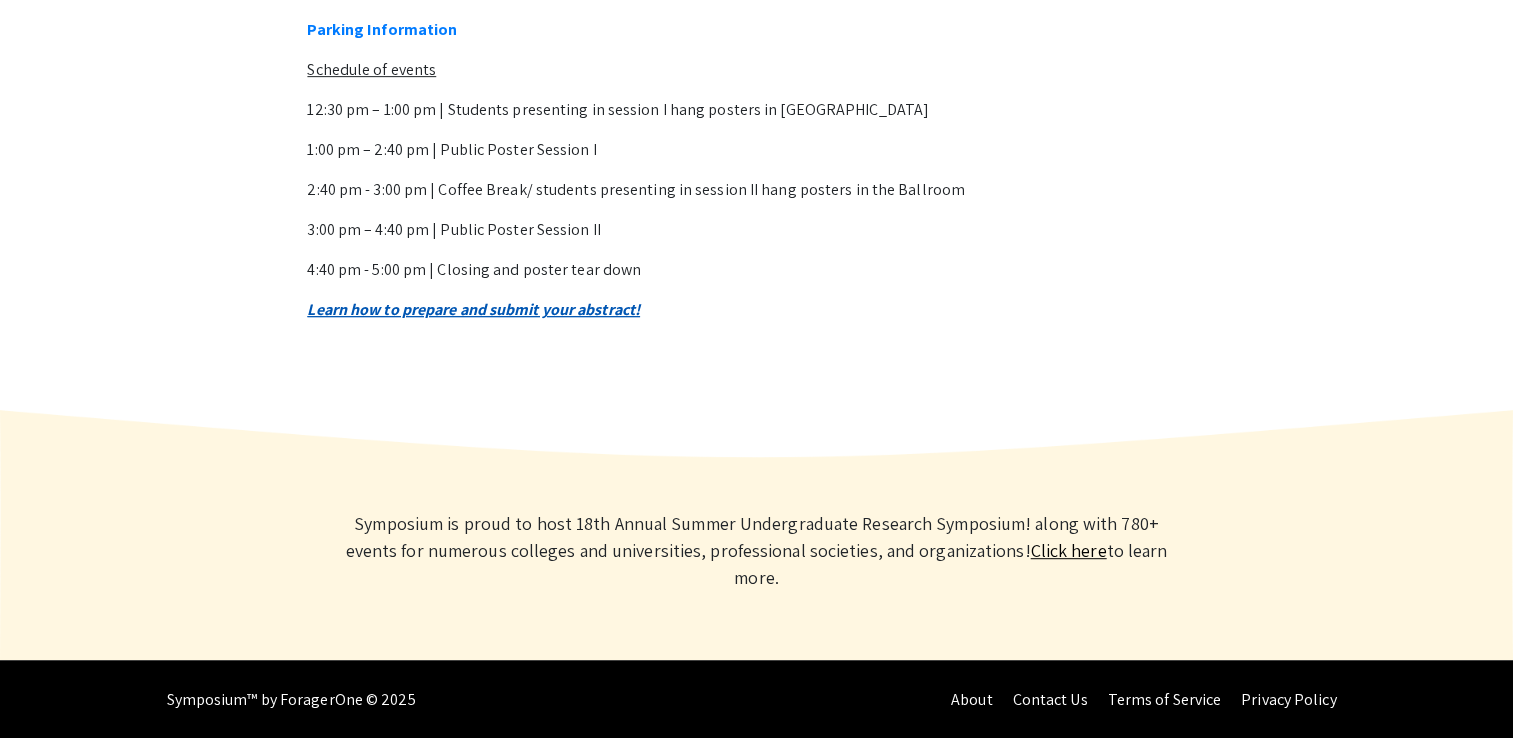 click on "Learn how to prepare and submit your abstract!" 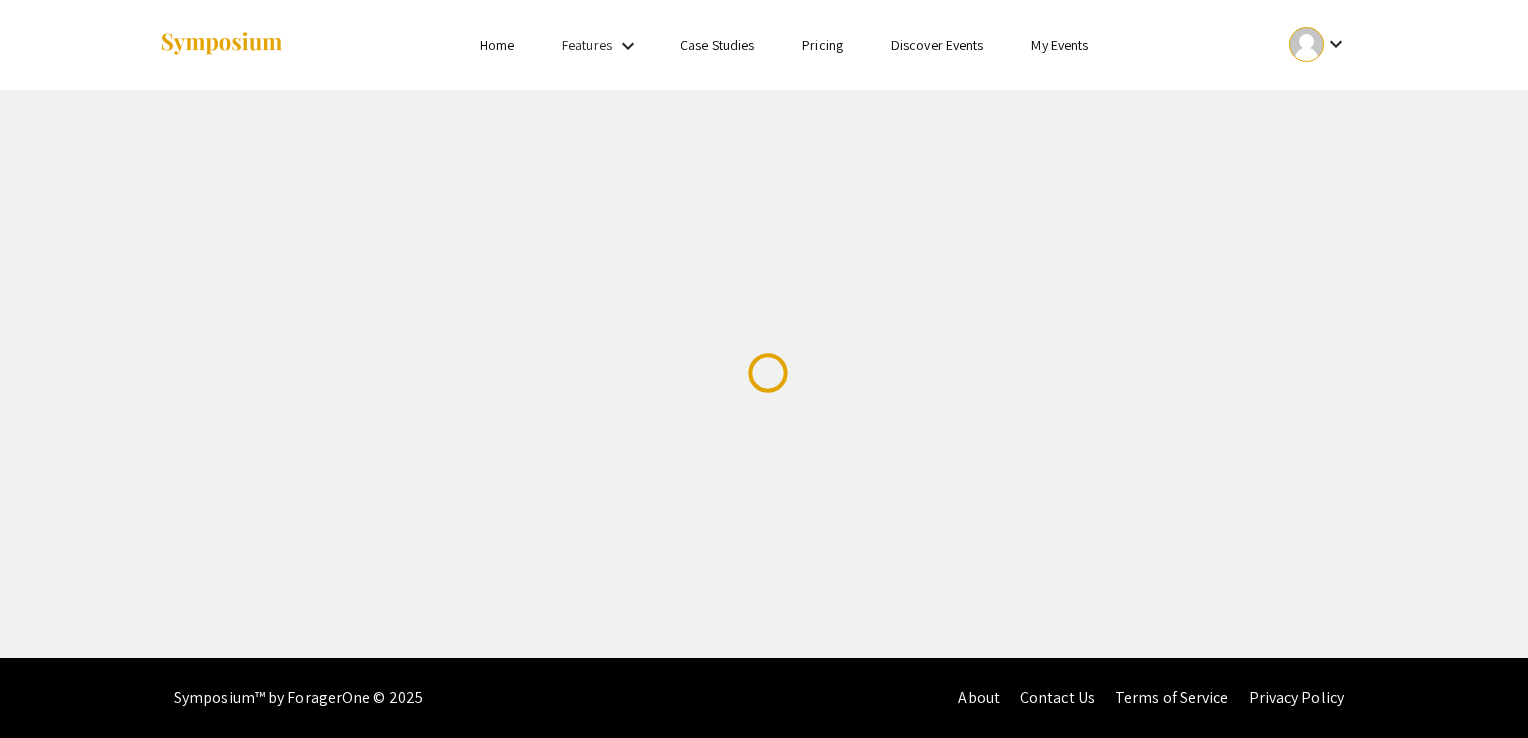 scroll, scrollTop: 0, scrollLeft: 0, axis: both 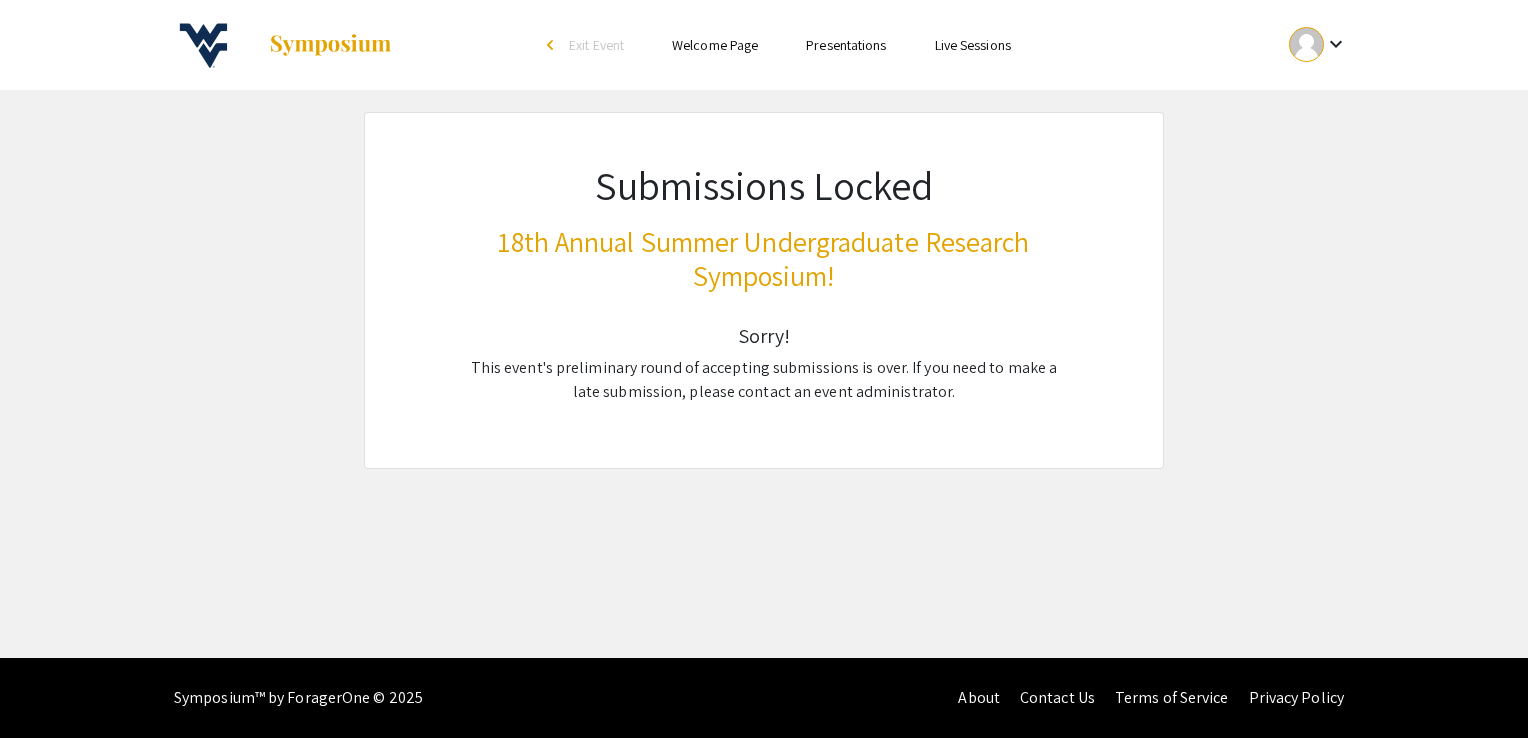 click on "18th Annual Summer Undergraduate Research Symposium!" 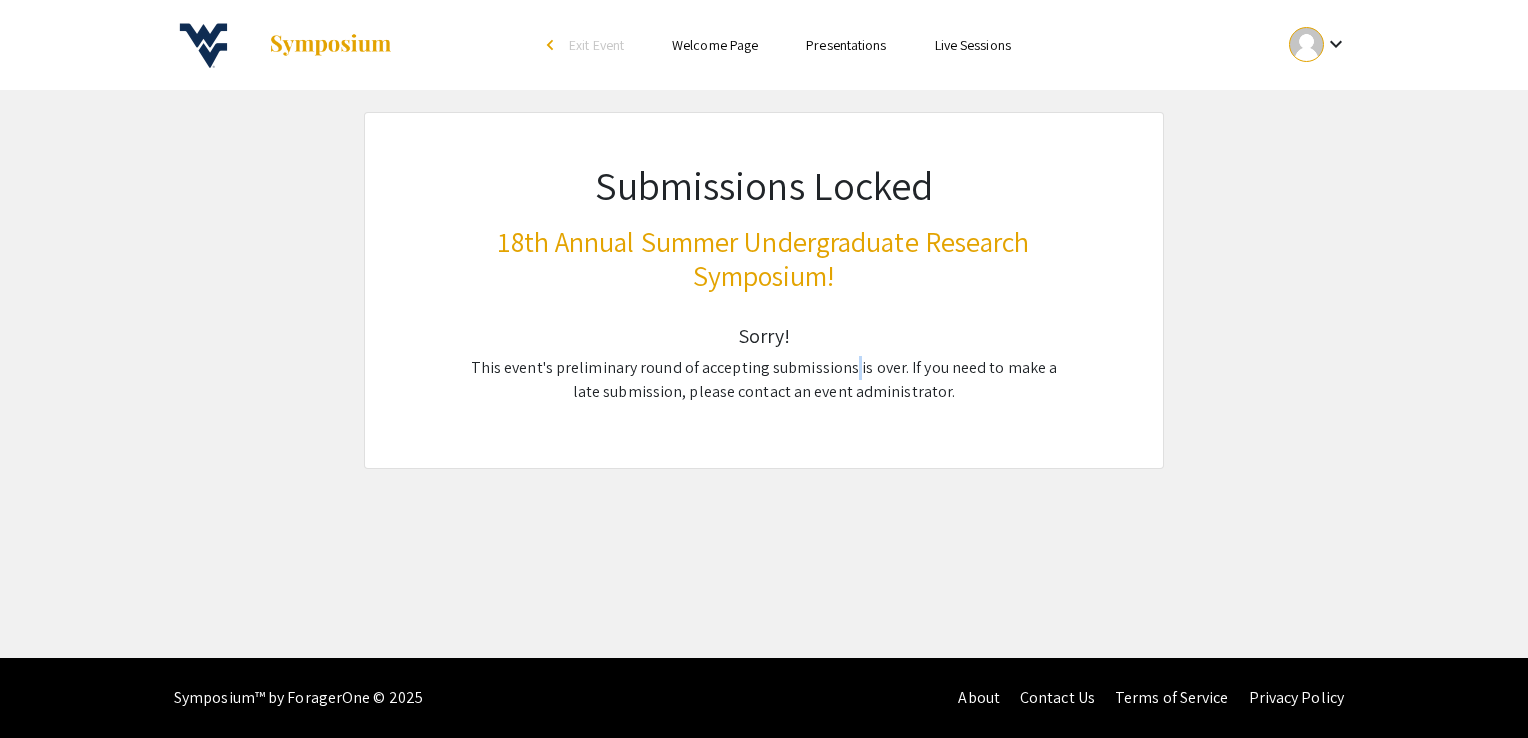 click at bounding box center (1306, 44) 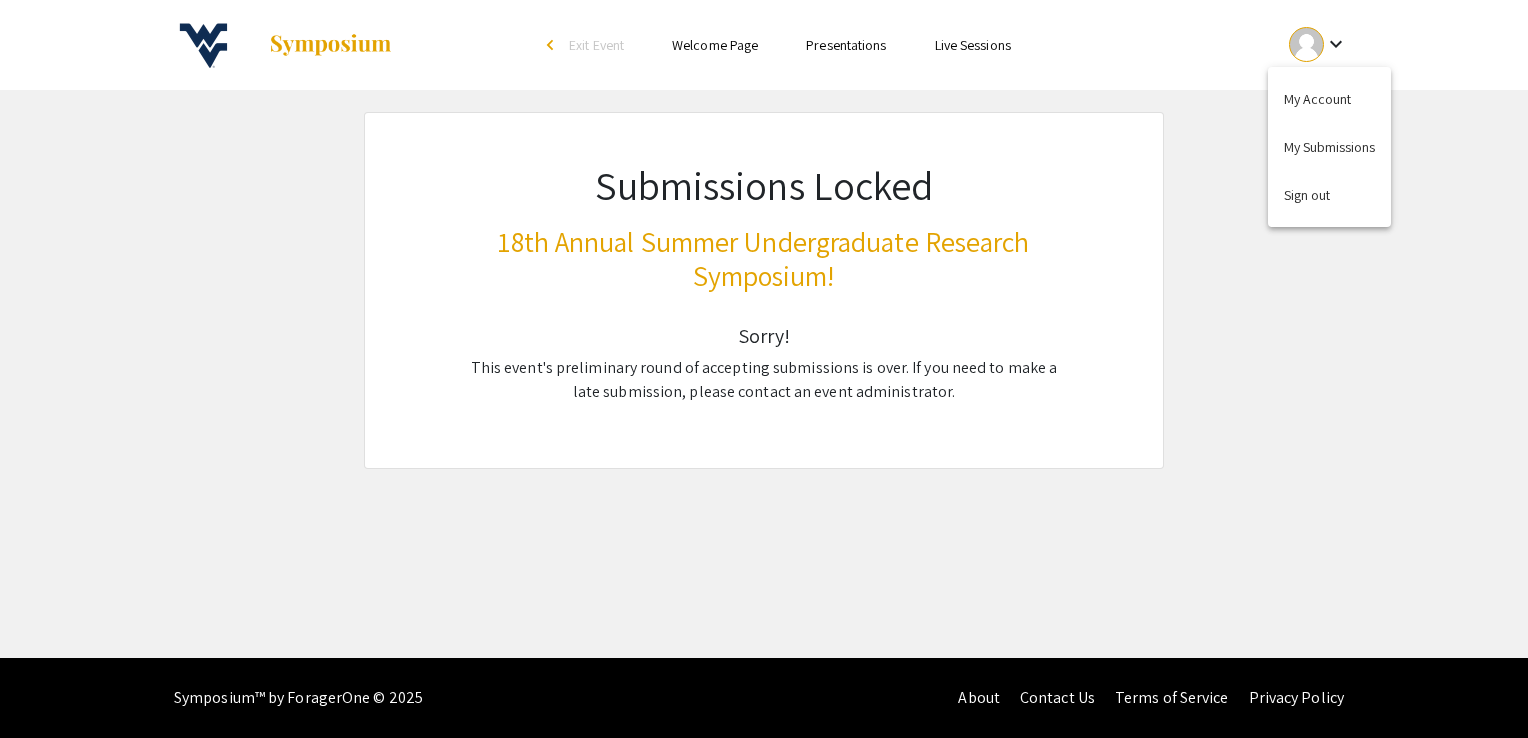 click at bounding box center [764, 369] 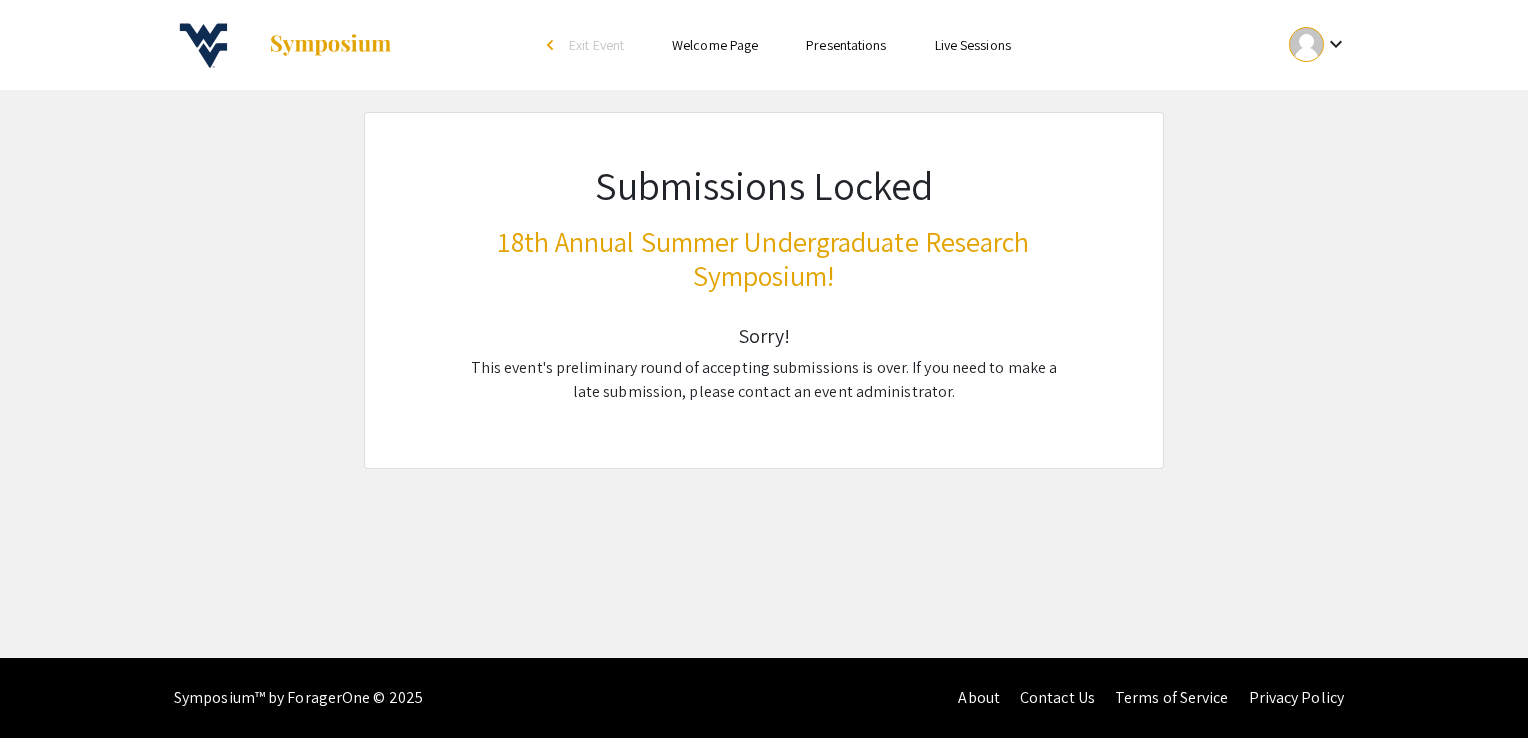click at bounding box center [330, 45] 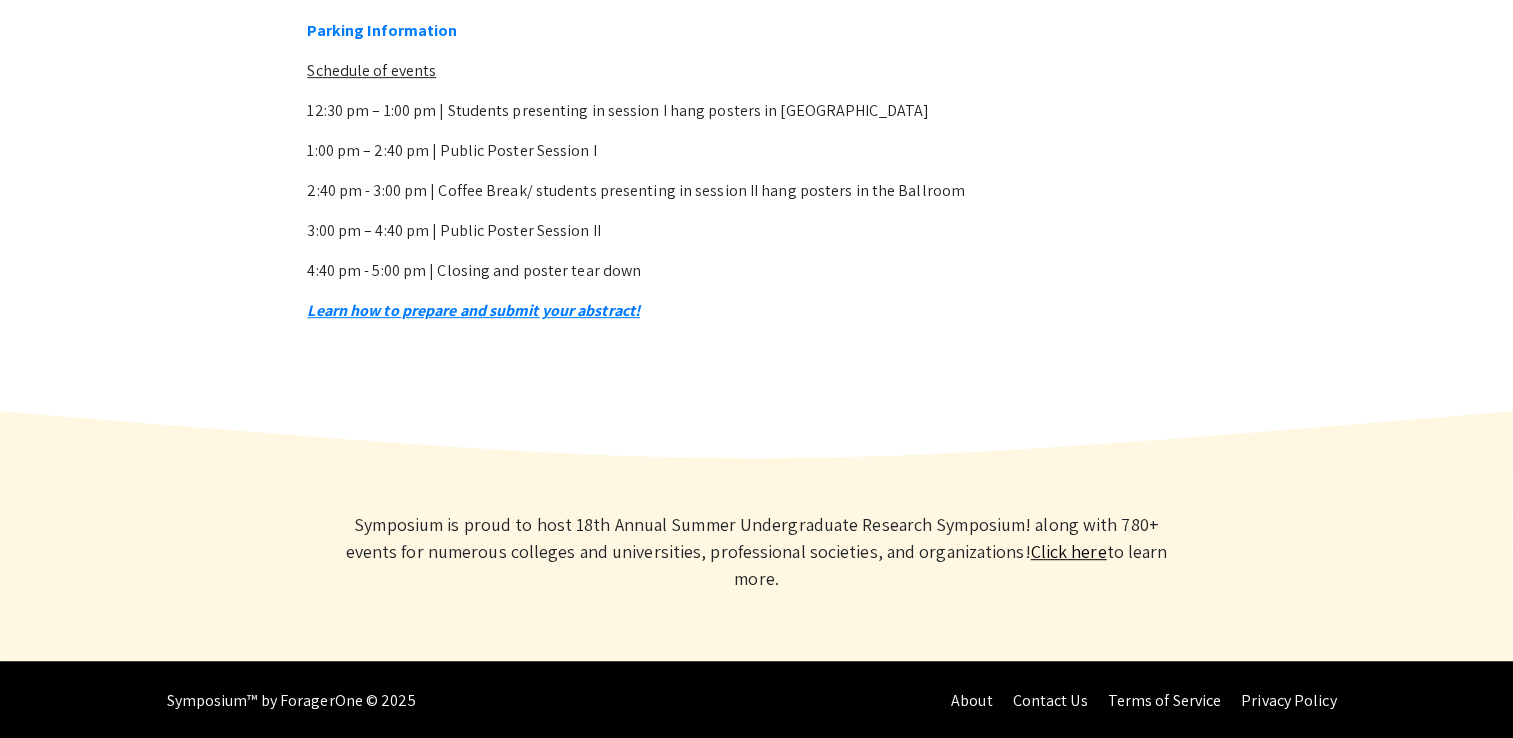 scroll, scrollTop: 972, scrollLeft: 0, axis: vertical 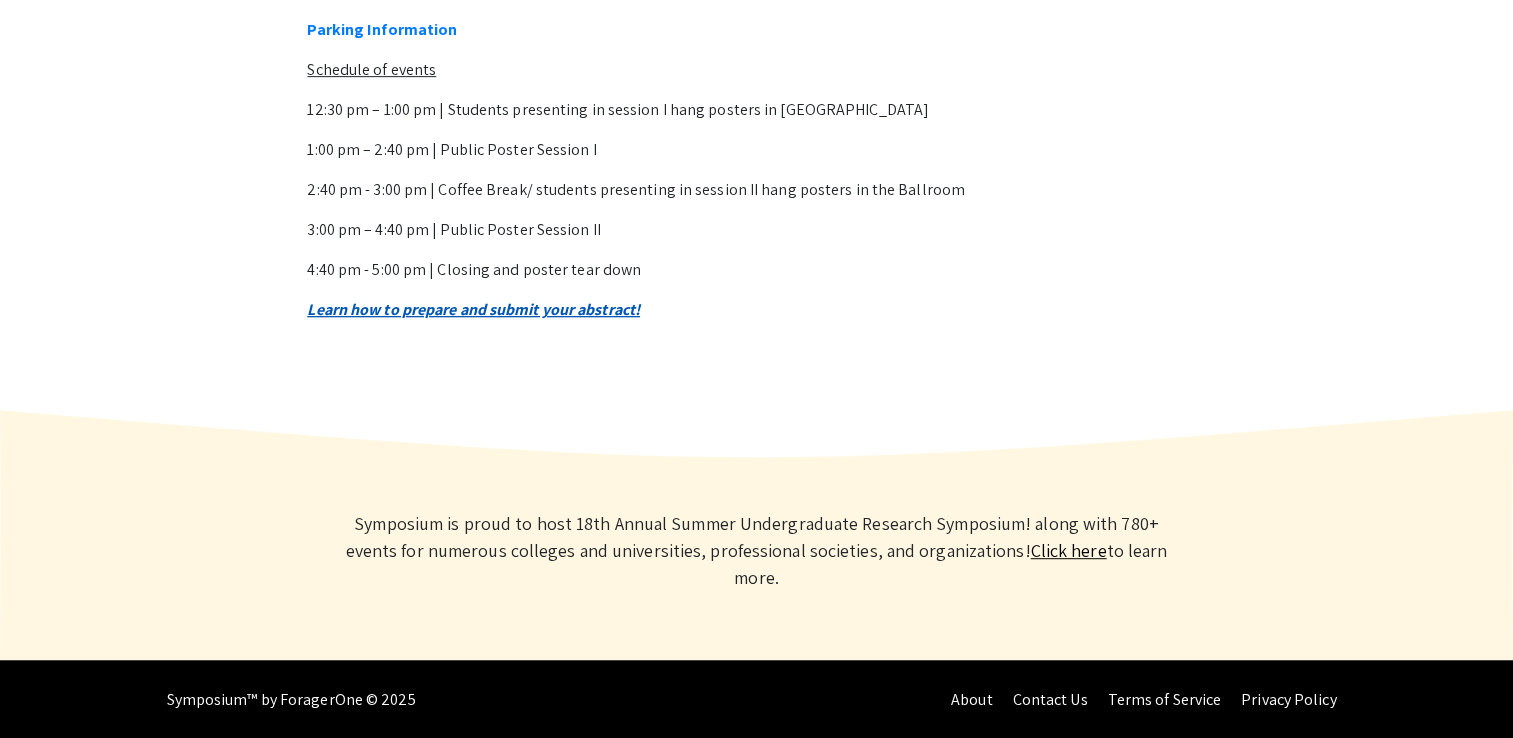 click on "Learn how to prepare and submit your abstract!" 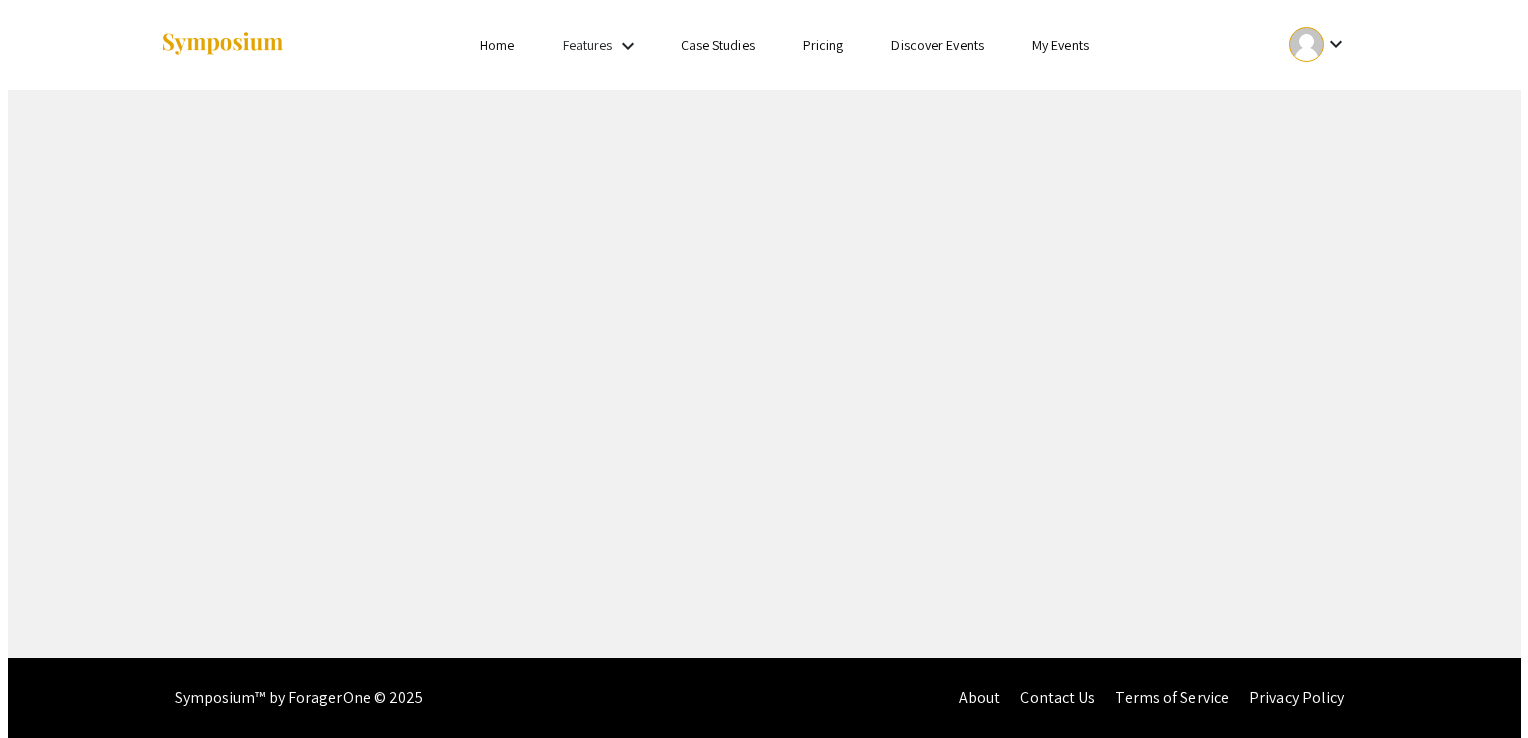 scroll, scrollTop: 0, scrollLeft: 0, axis: both 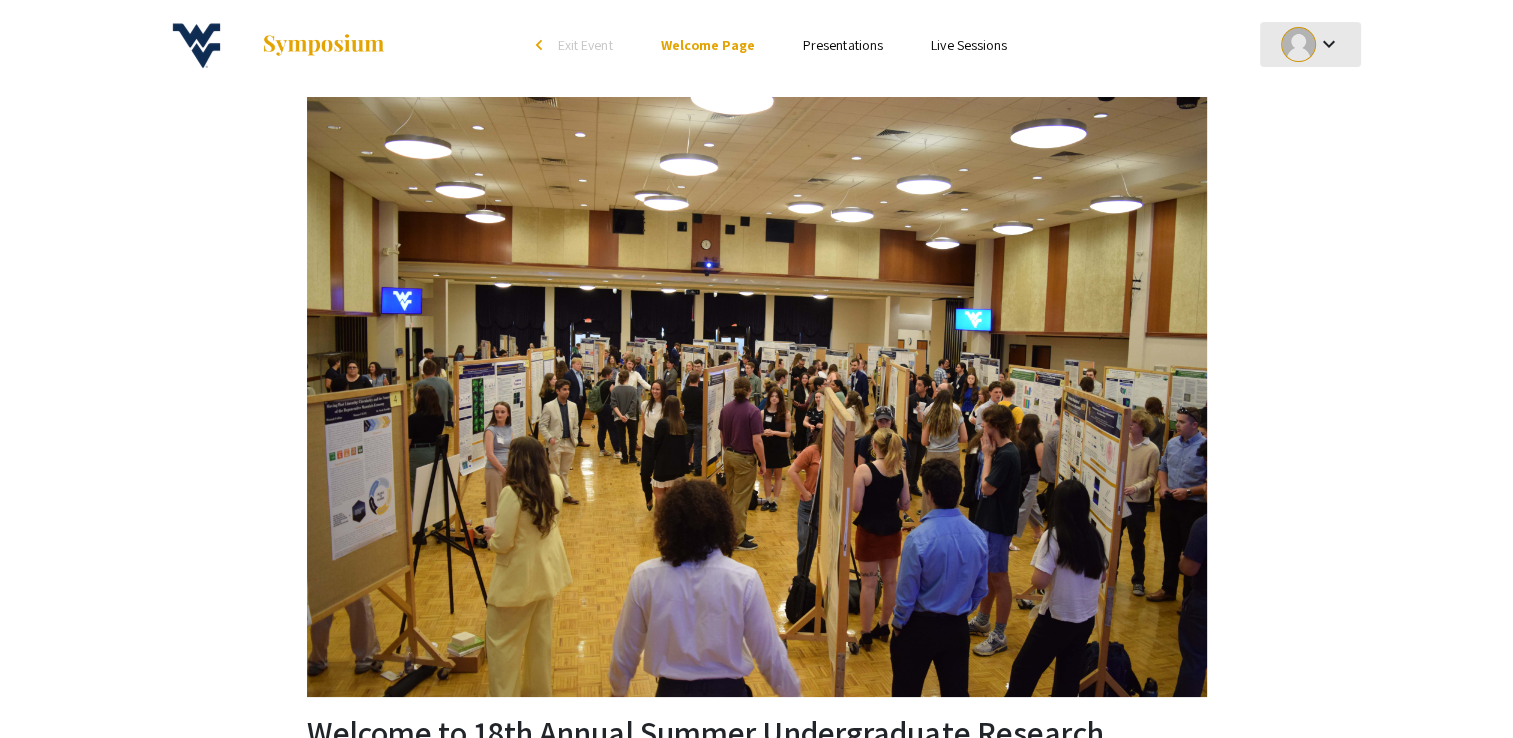 click on "keyboard_arrow_down" at bounding box center [1328, 44] 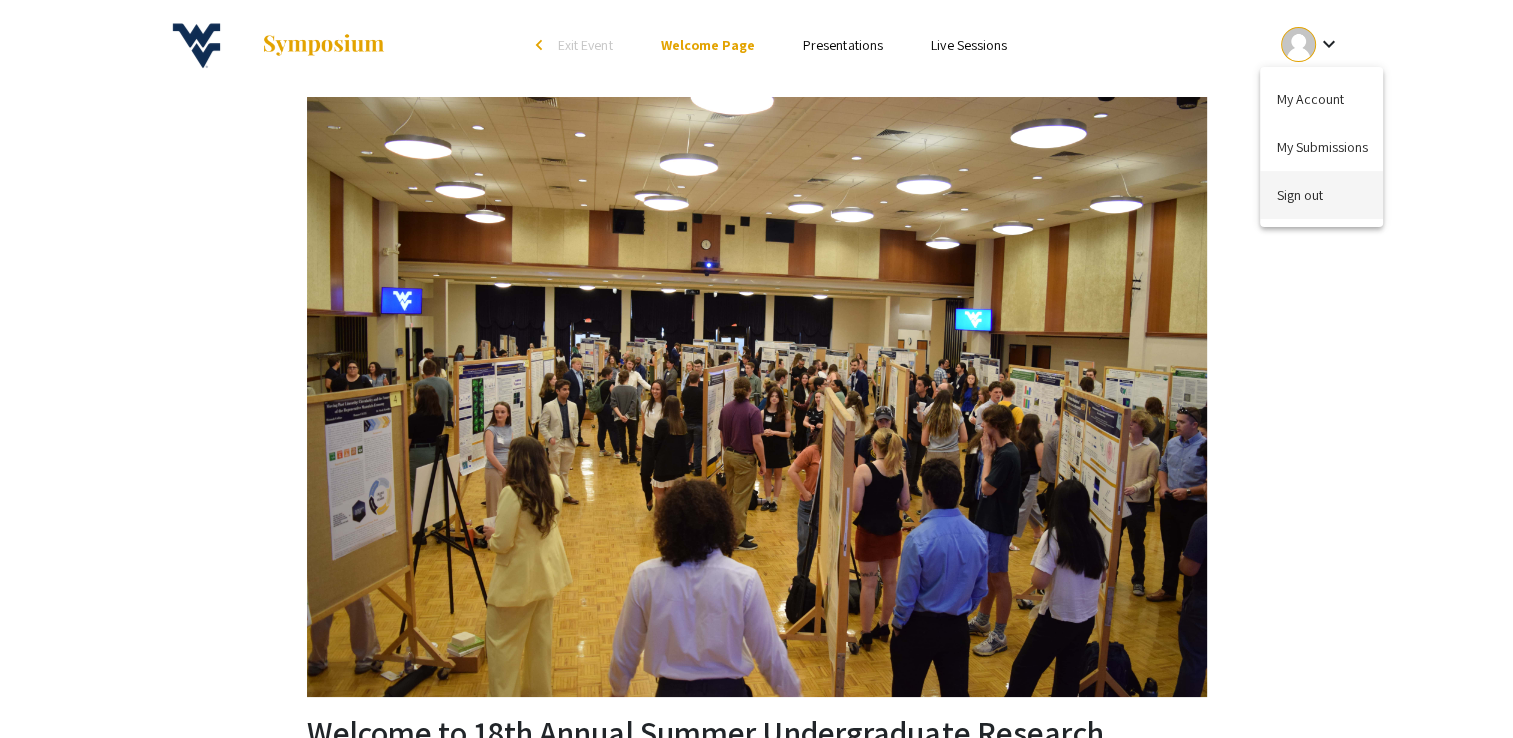 click on "Sign out" at bounding box center [1321, 195] 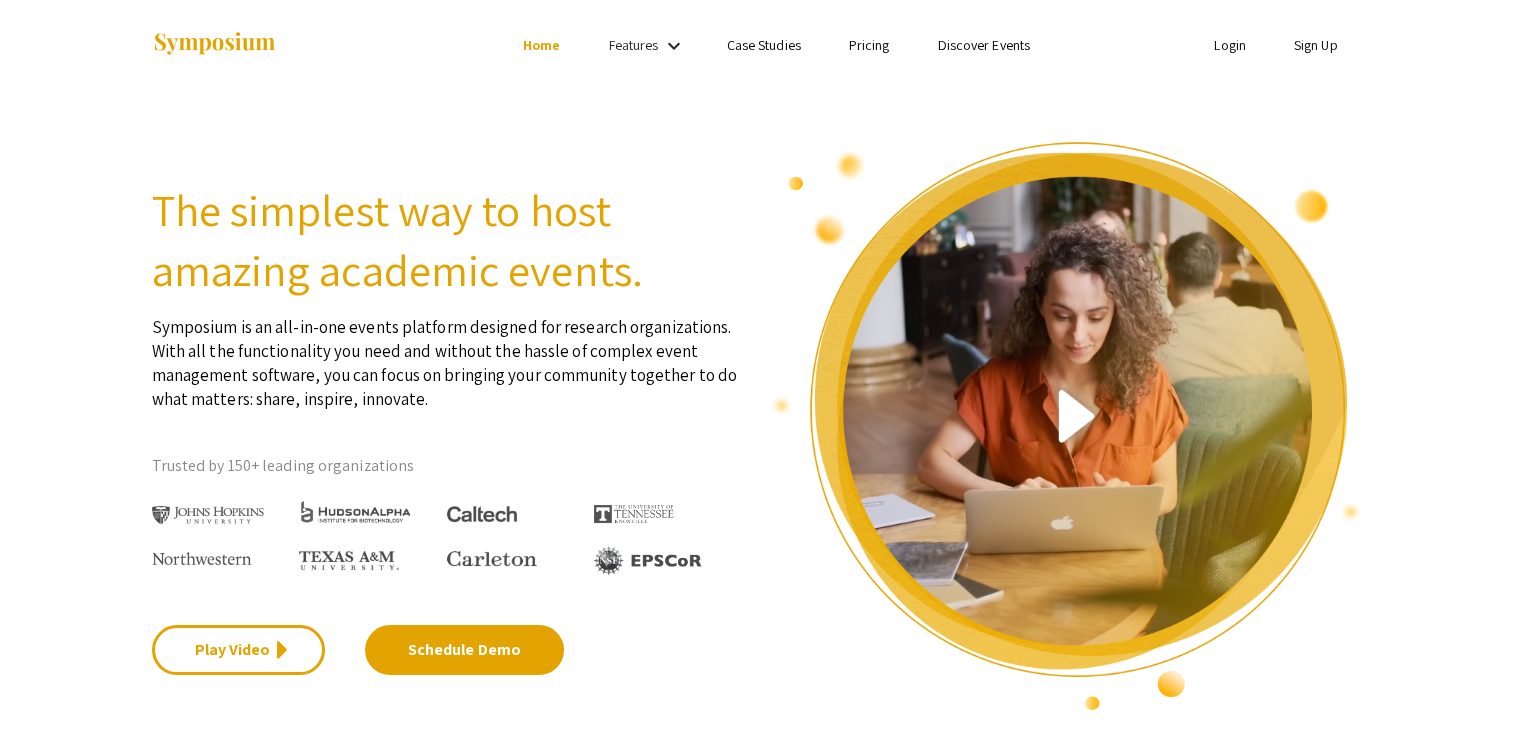 click on "Sign Up" at bounding box center [1316, 45] 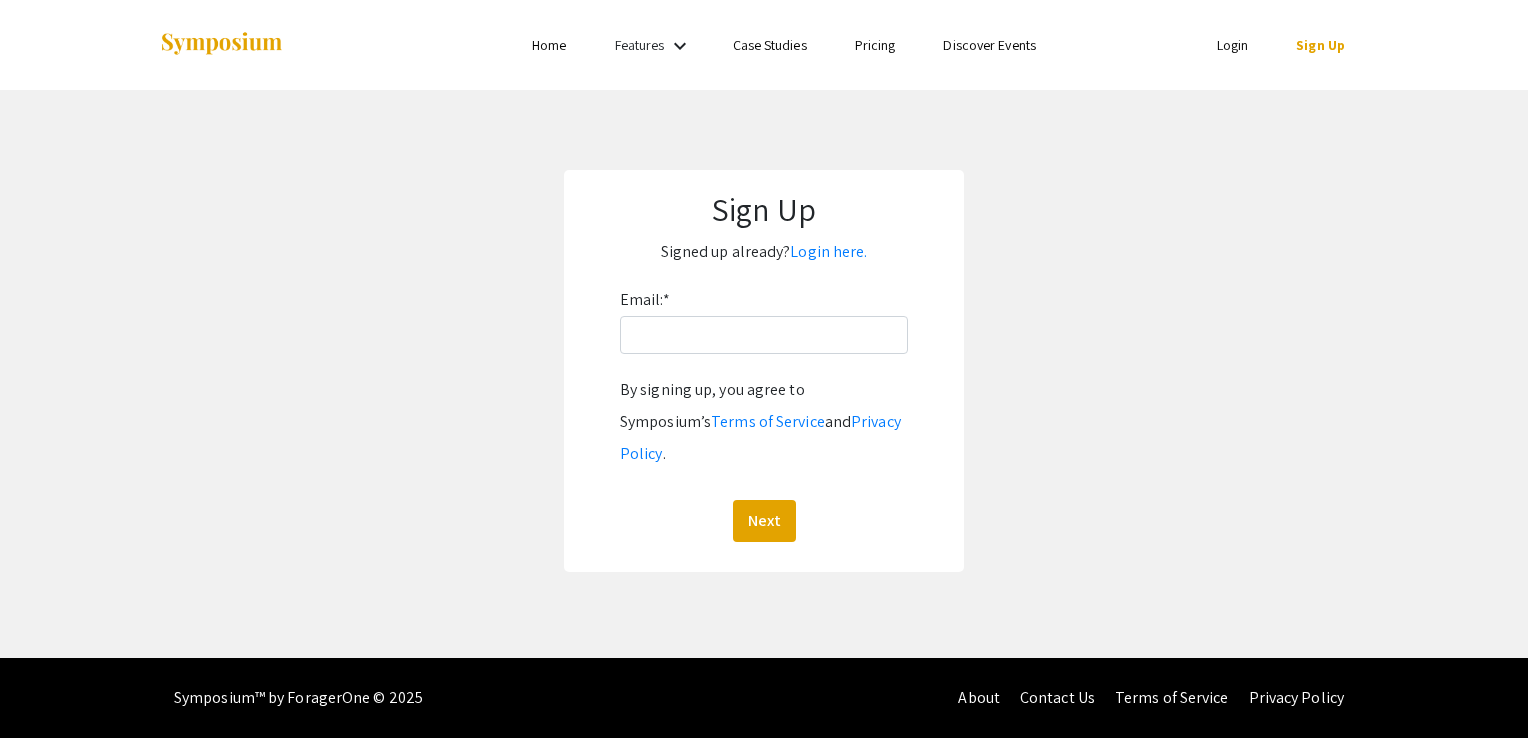 click on "Login" at bounding box center (1233, 45) 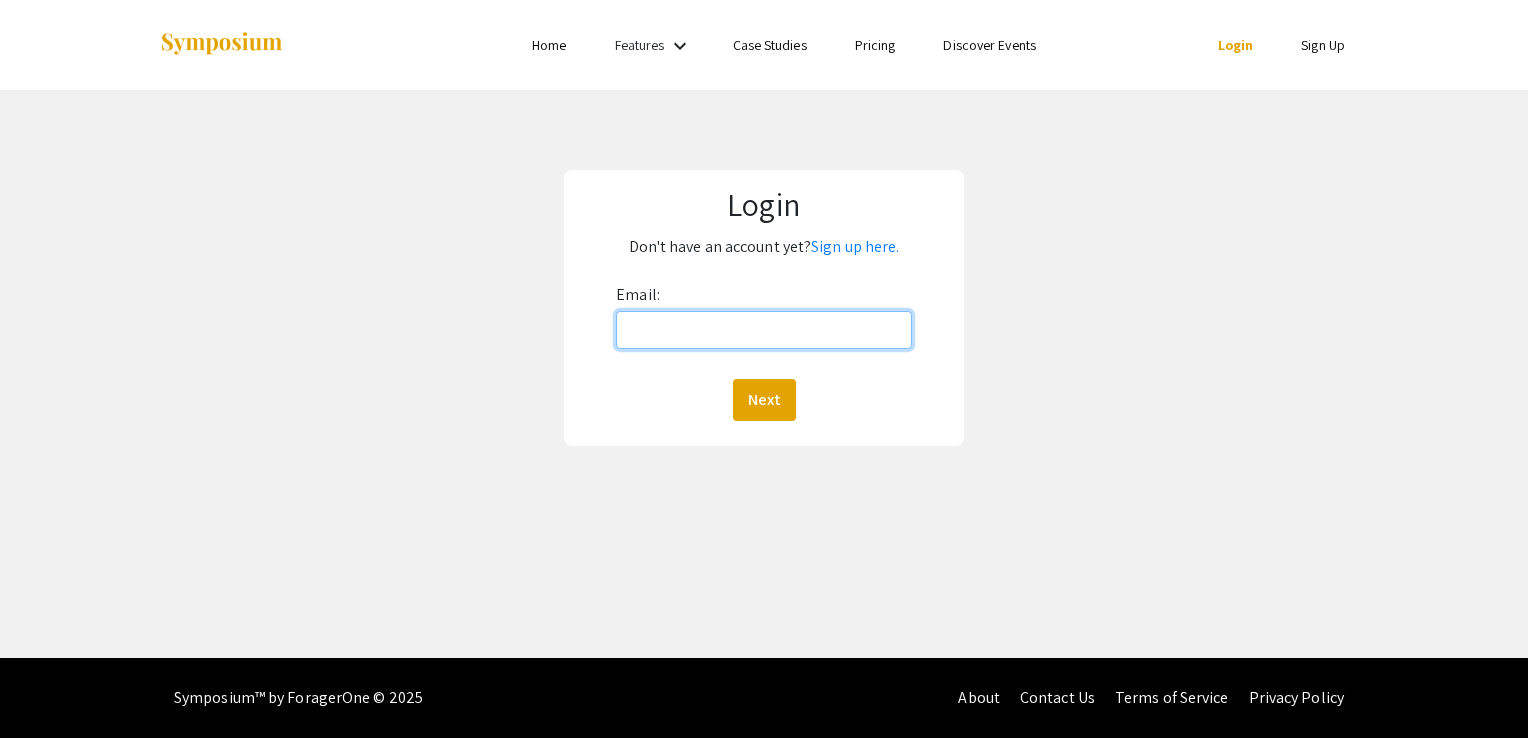 click on "Email:" at bounding box center (764, 330) 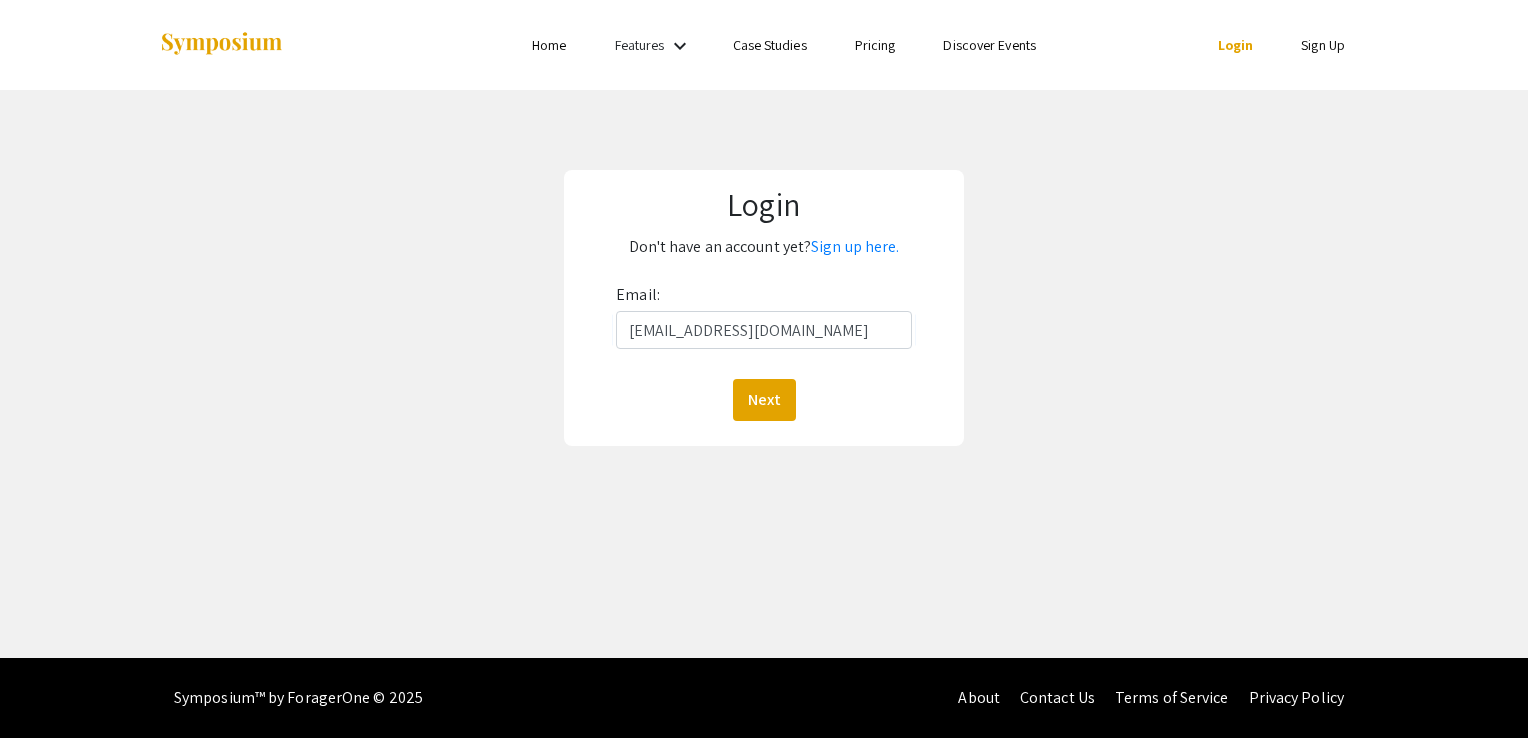 click on "Next" 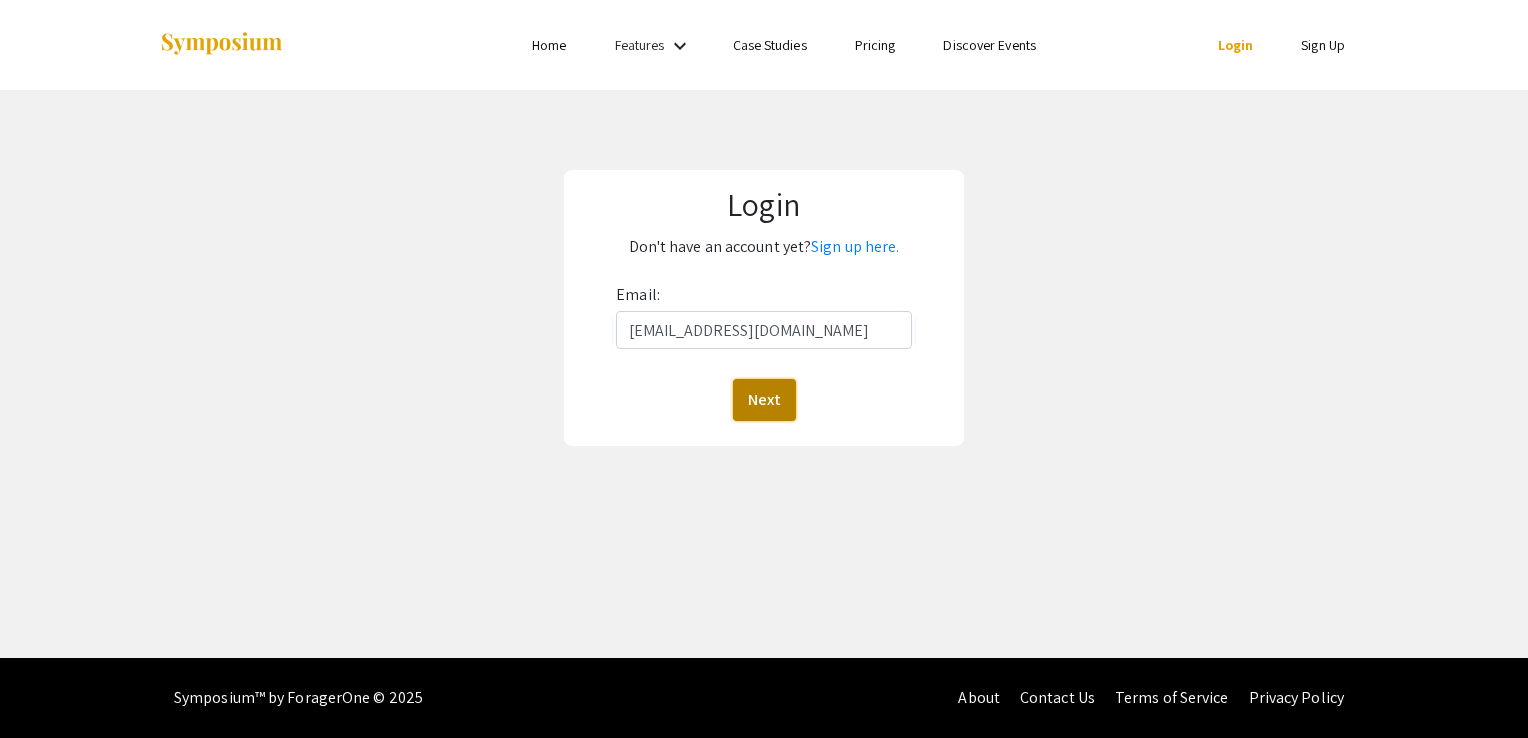 click on "Next" 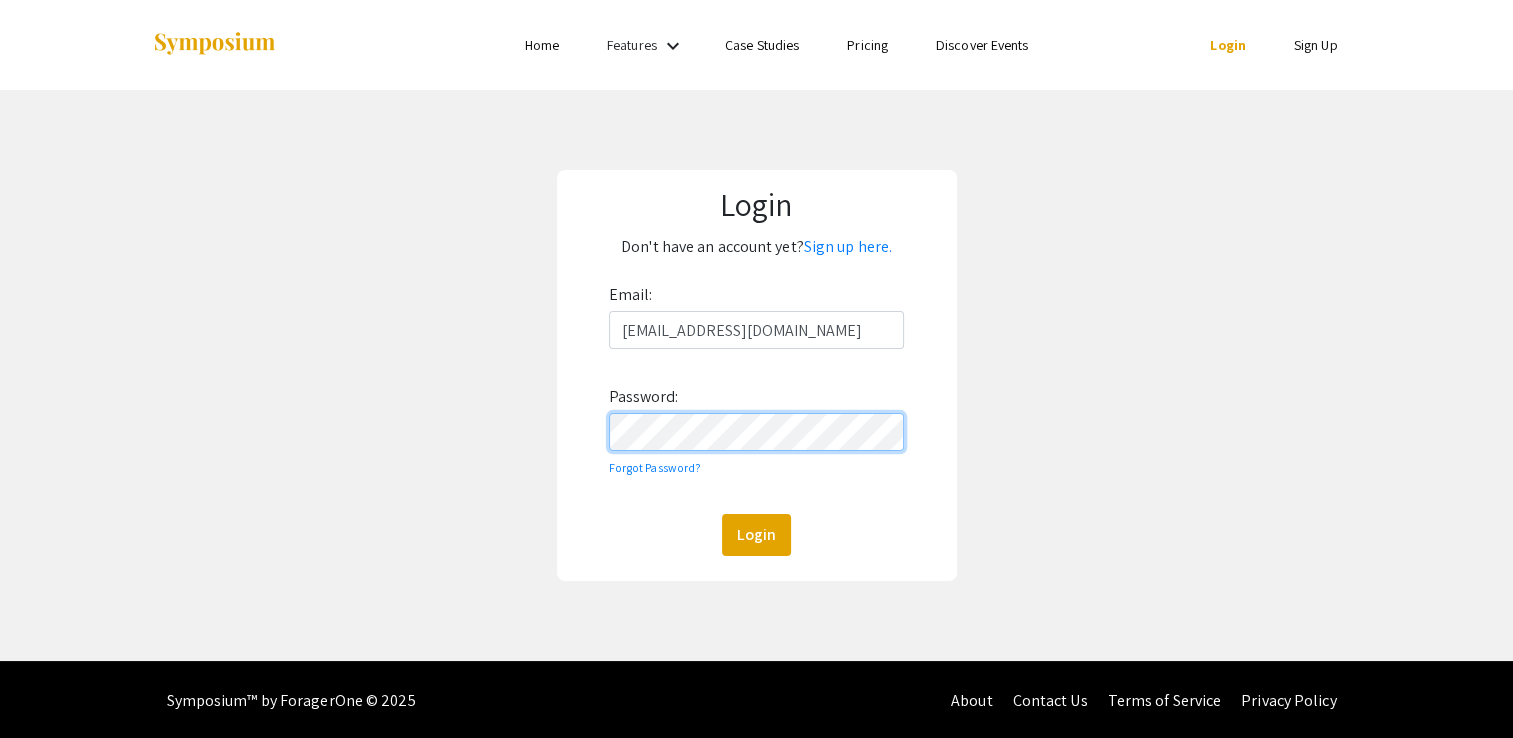 click on "Login" 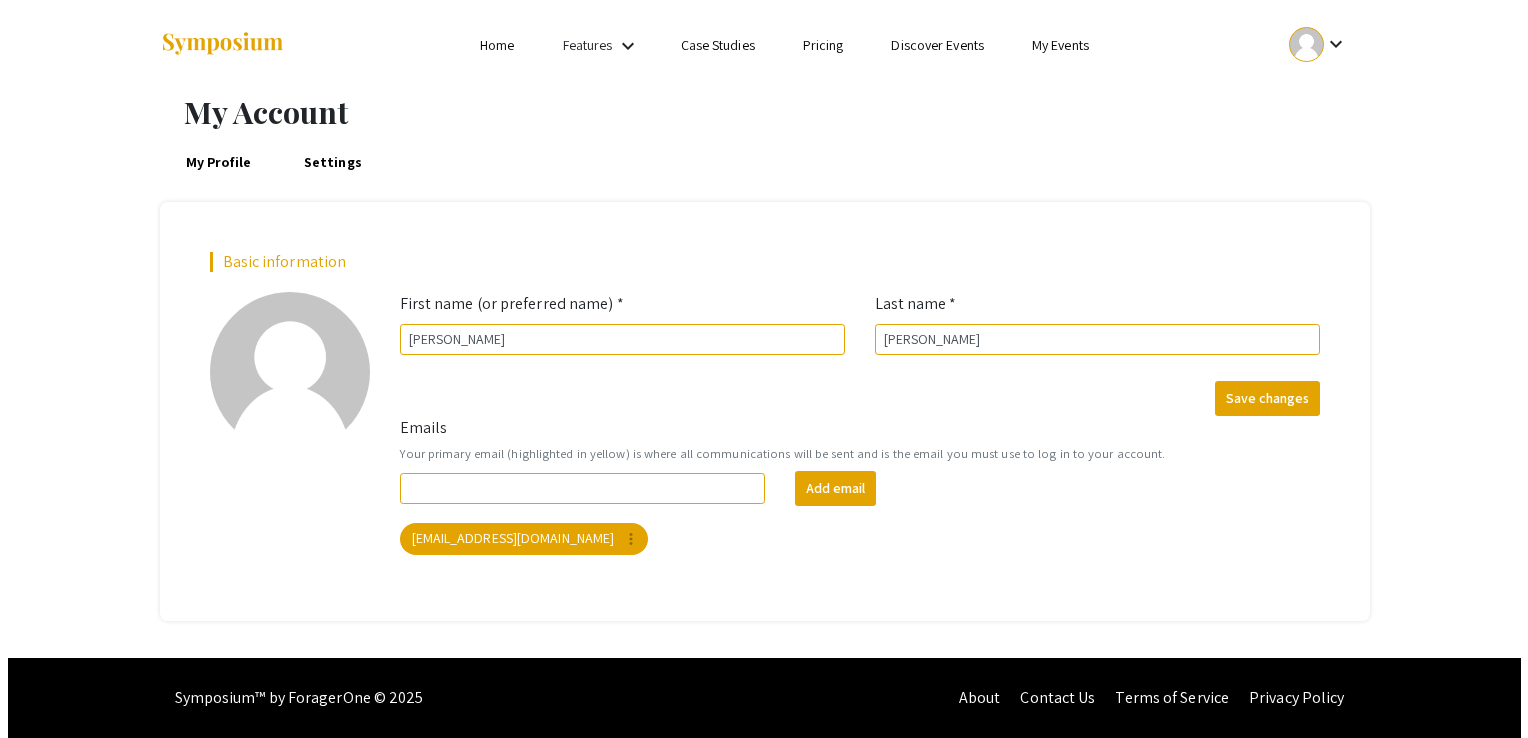 scroll, scrollTop: 0, scrollLeft: 0, axis: both 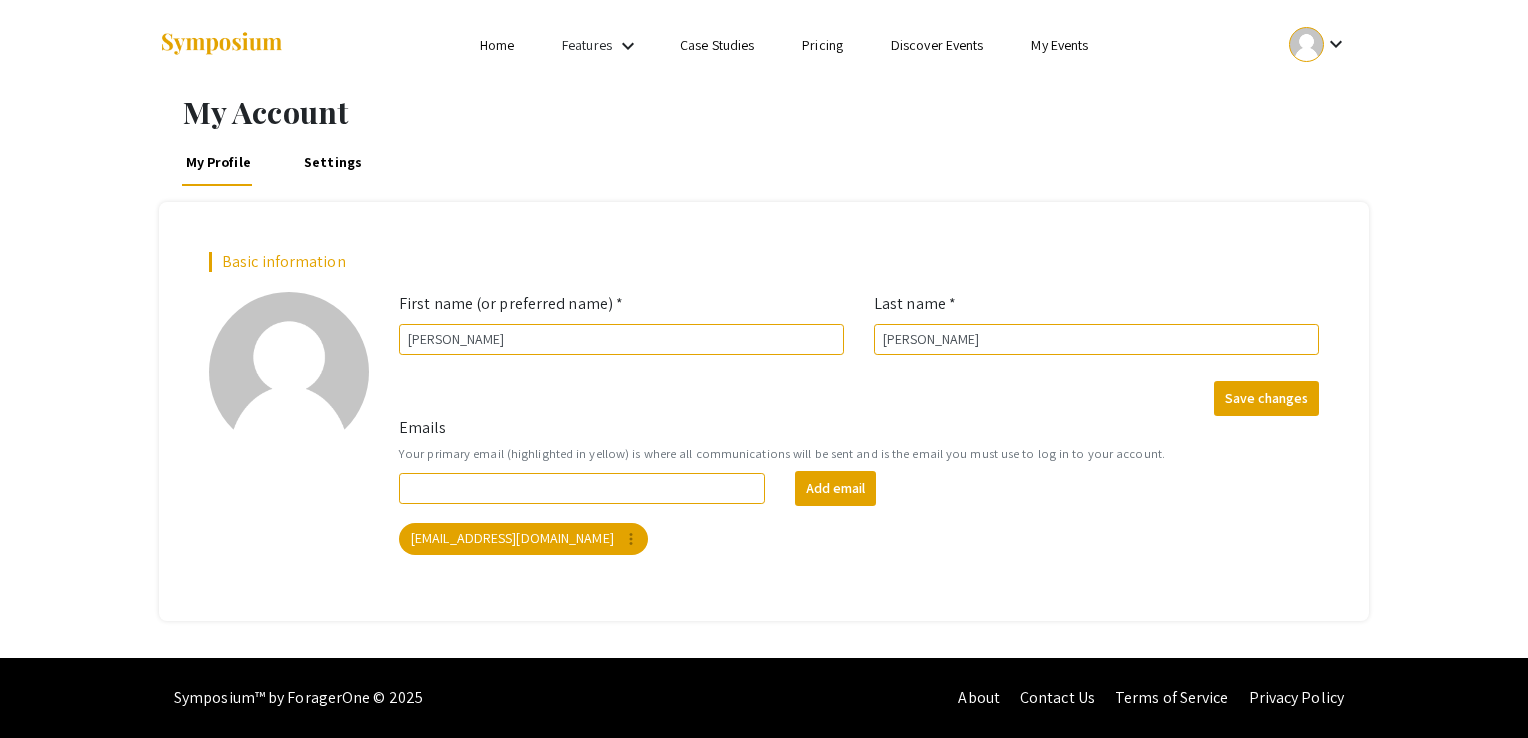 click at bounding box center (1306, 44) 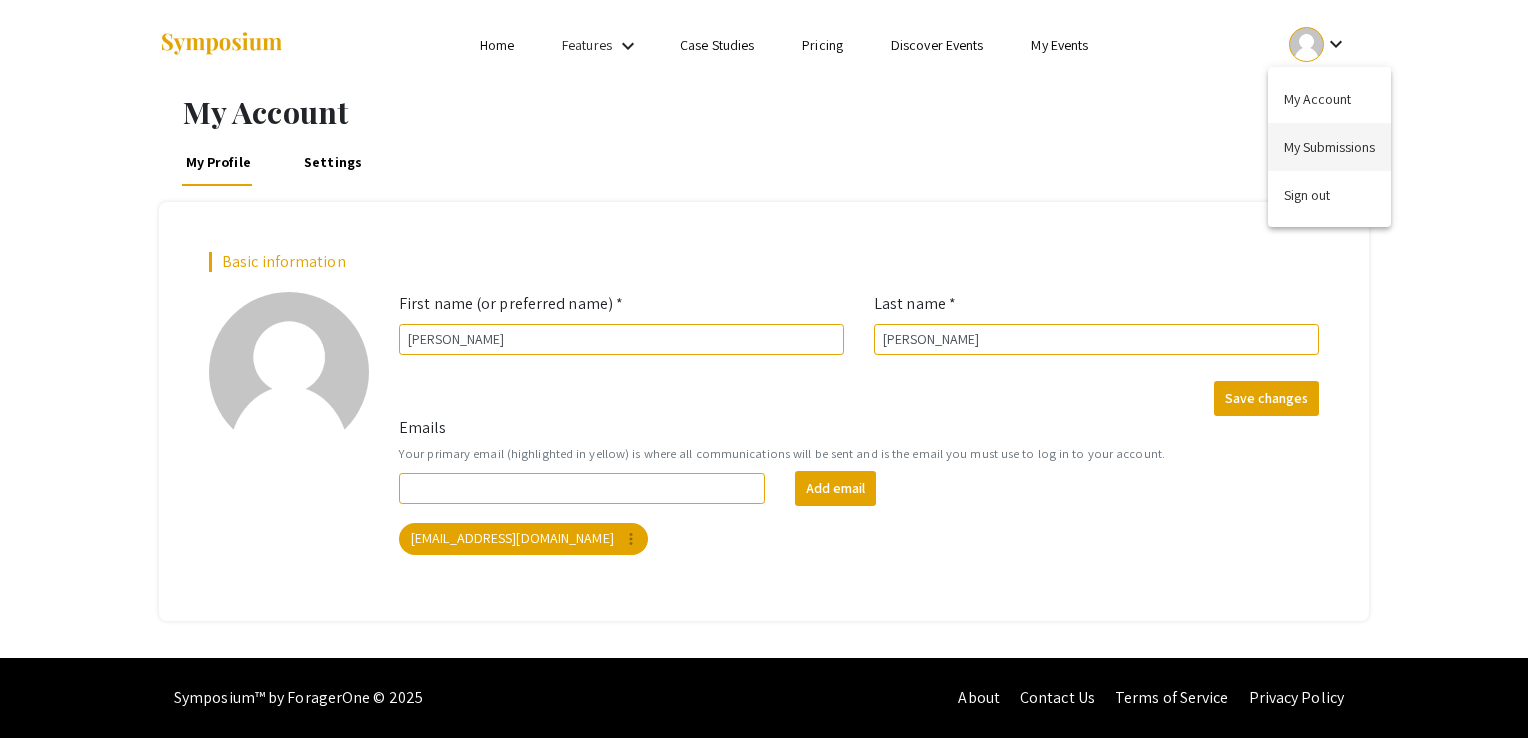 click on "My Submissions" at bounding box center (1329, 147) 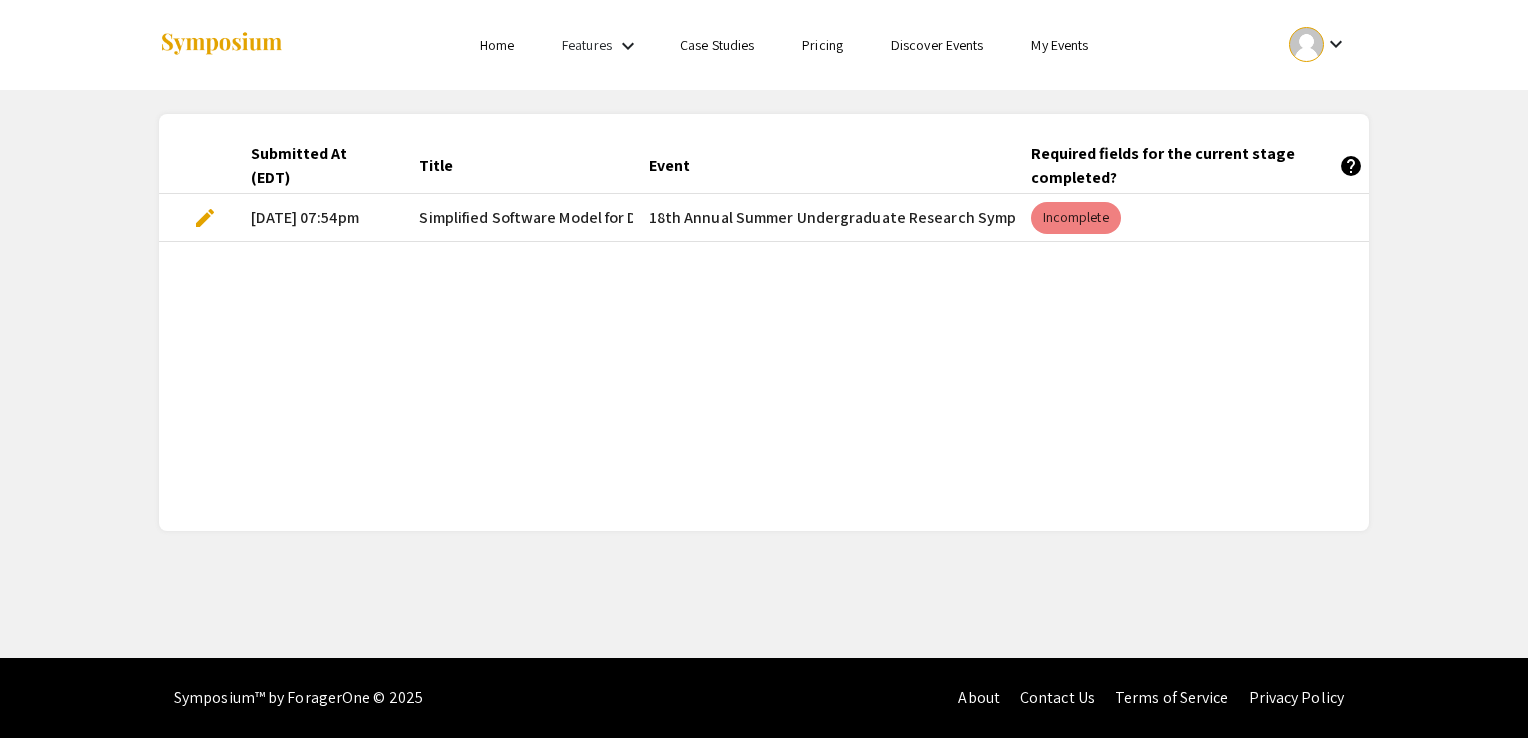 click on "edit" at bounding box center [205, 218] 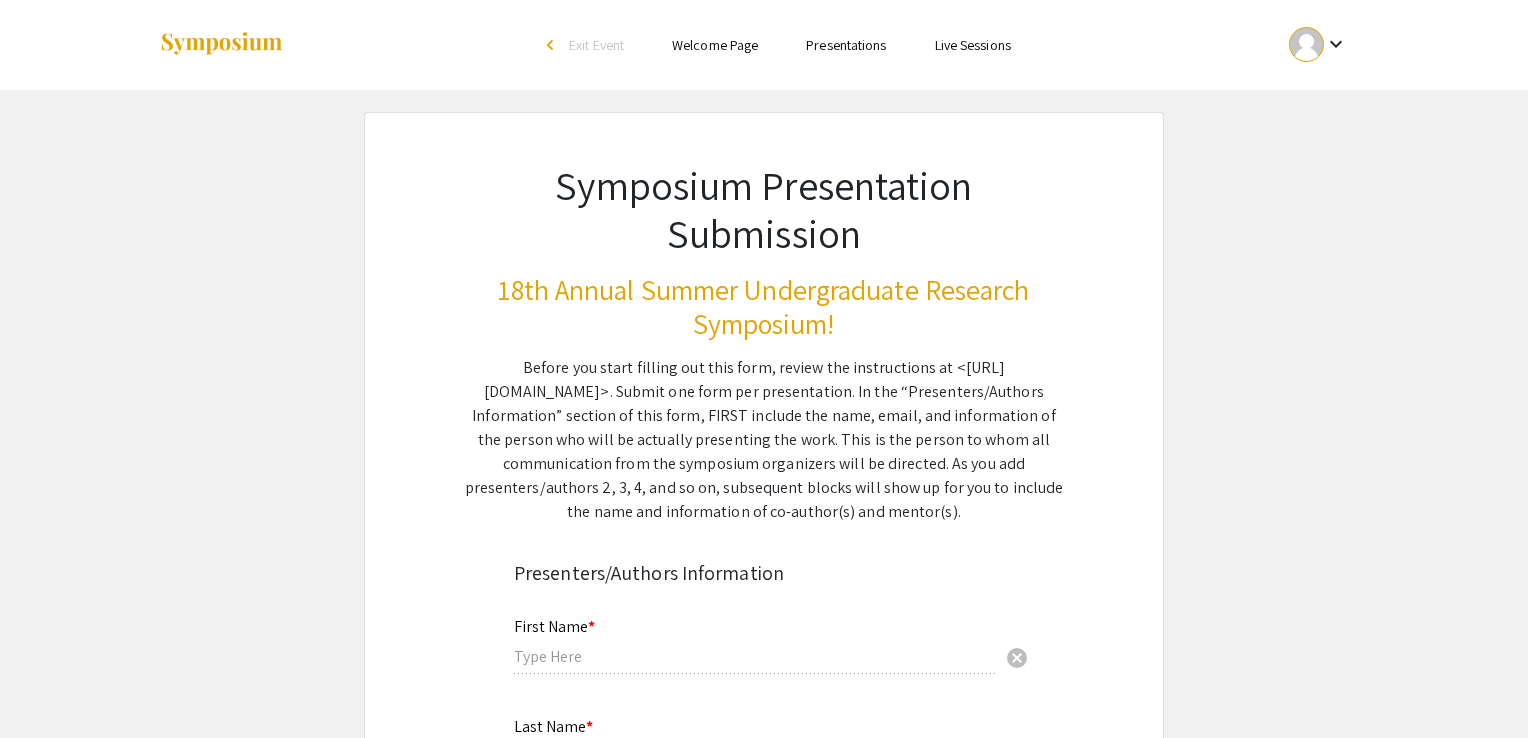 type on "[PERSON_NAME]" 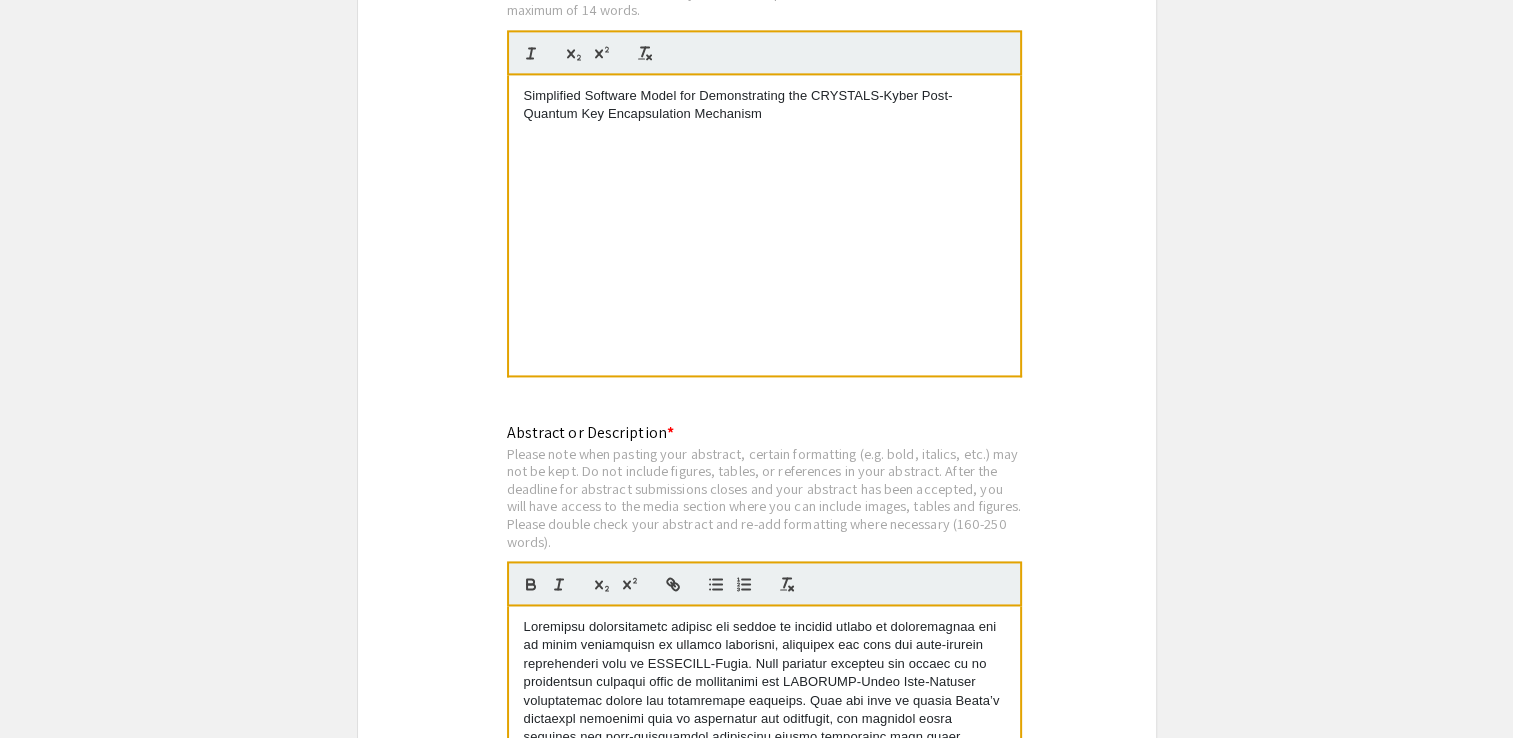 scroll, scrollTop: 2800, scrollLeft: 0, axis: vertical 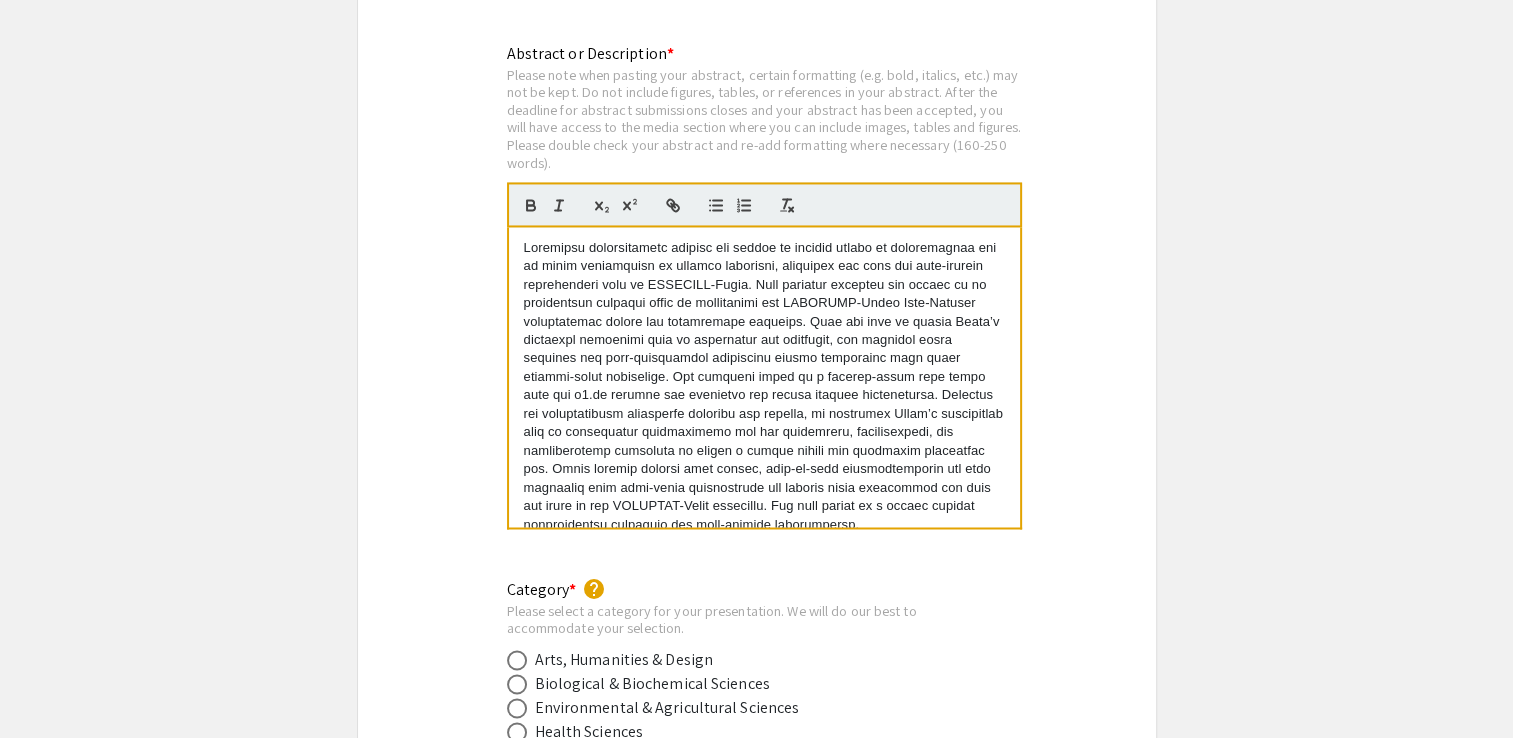 drag, startPoint x: 928, startPoint y: 485, endPoint x: 300, endPoint y: 154, distance: 709.8908 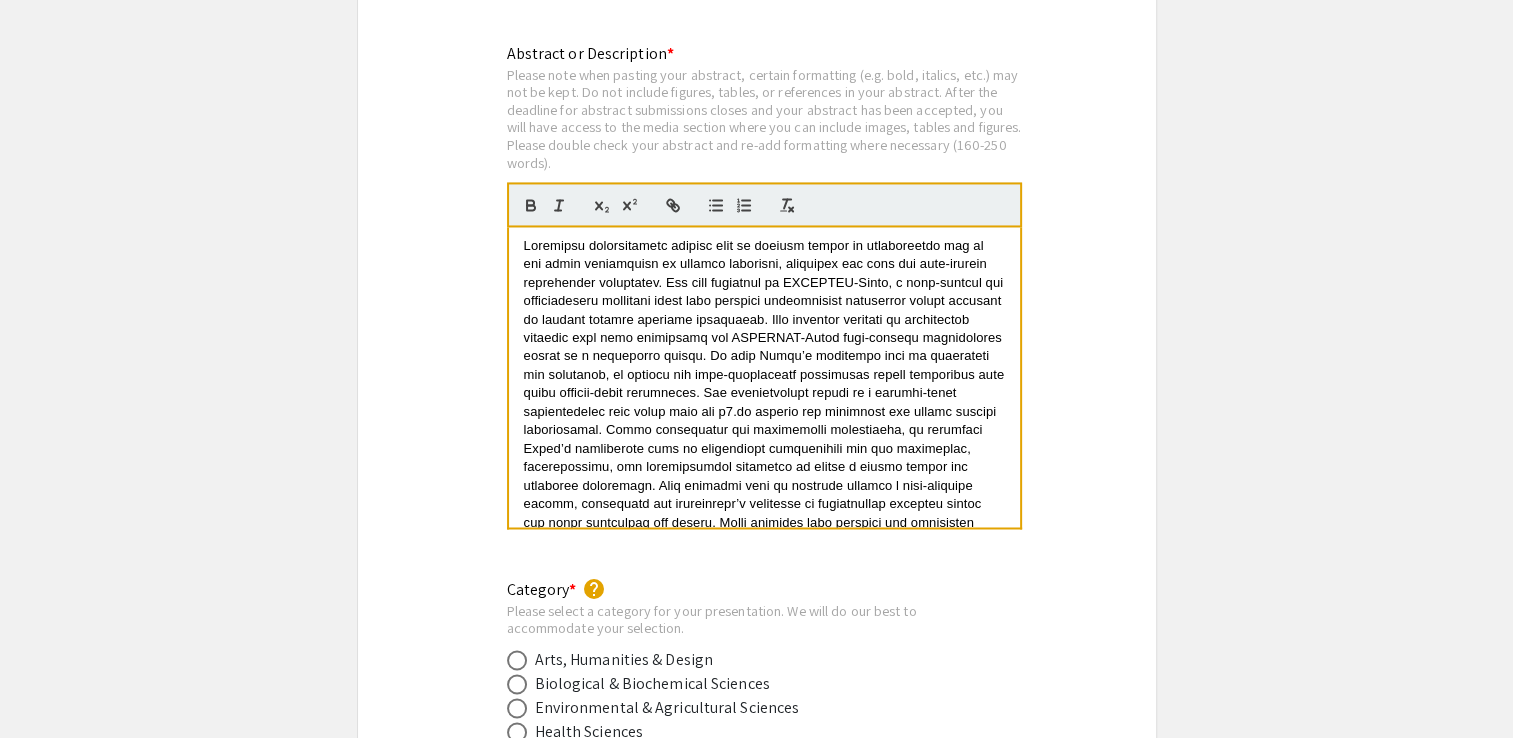 scroll, scrollTop: 0, scrollLeft: 0, axis: both 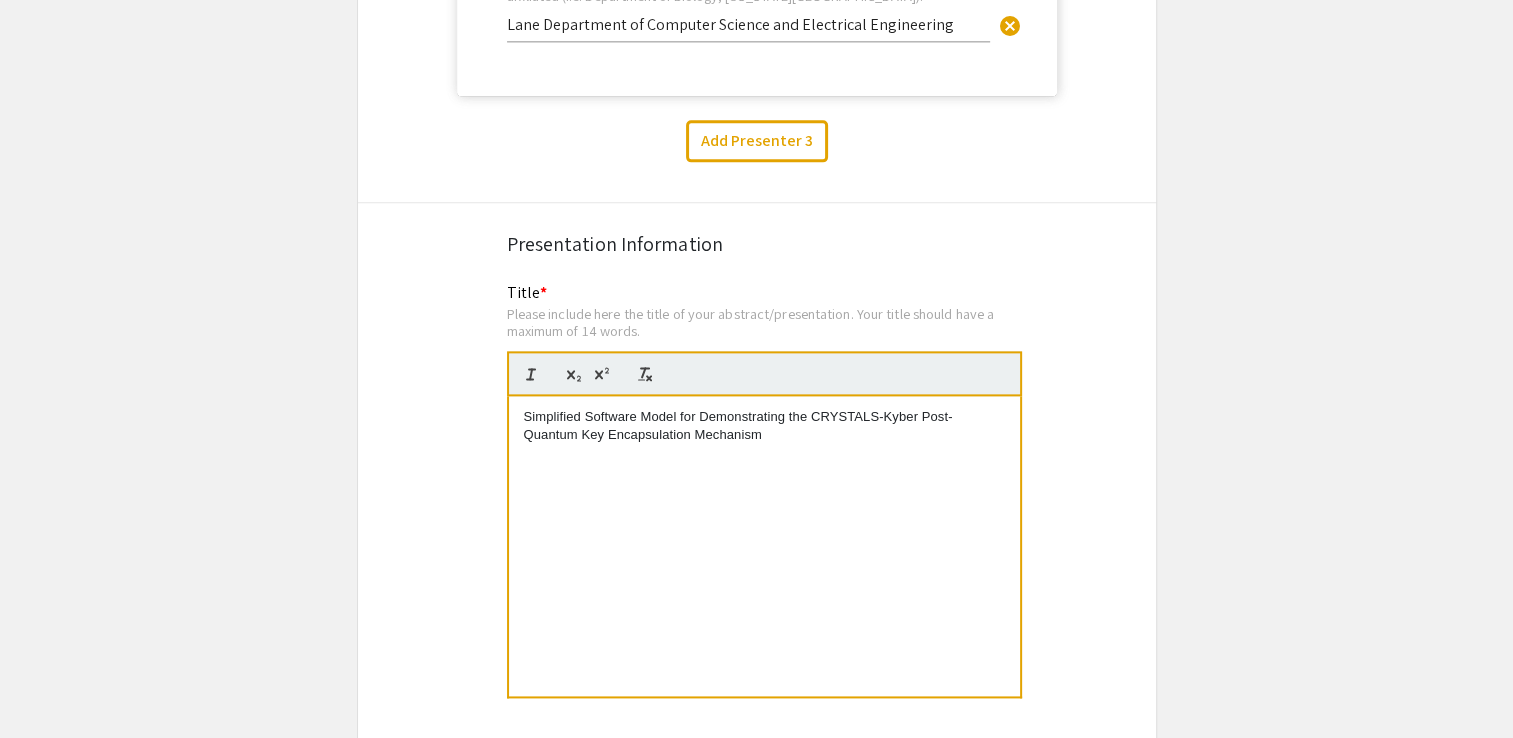 click on "Simplified Software Model for Demonstrating the CRYSTALS-Kyber Post-Quantum Key Encapsulation Mechanism" at bounding box center (764, 426) 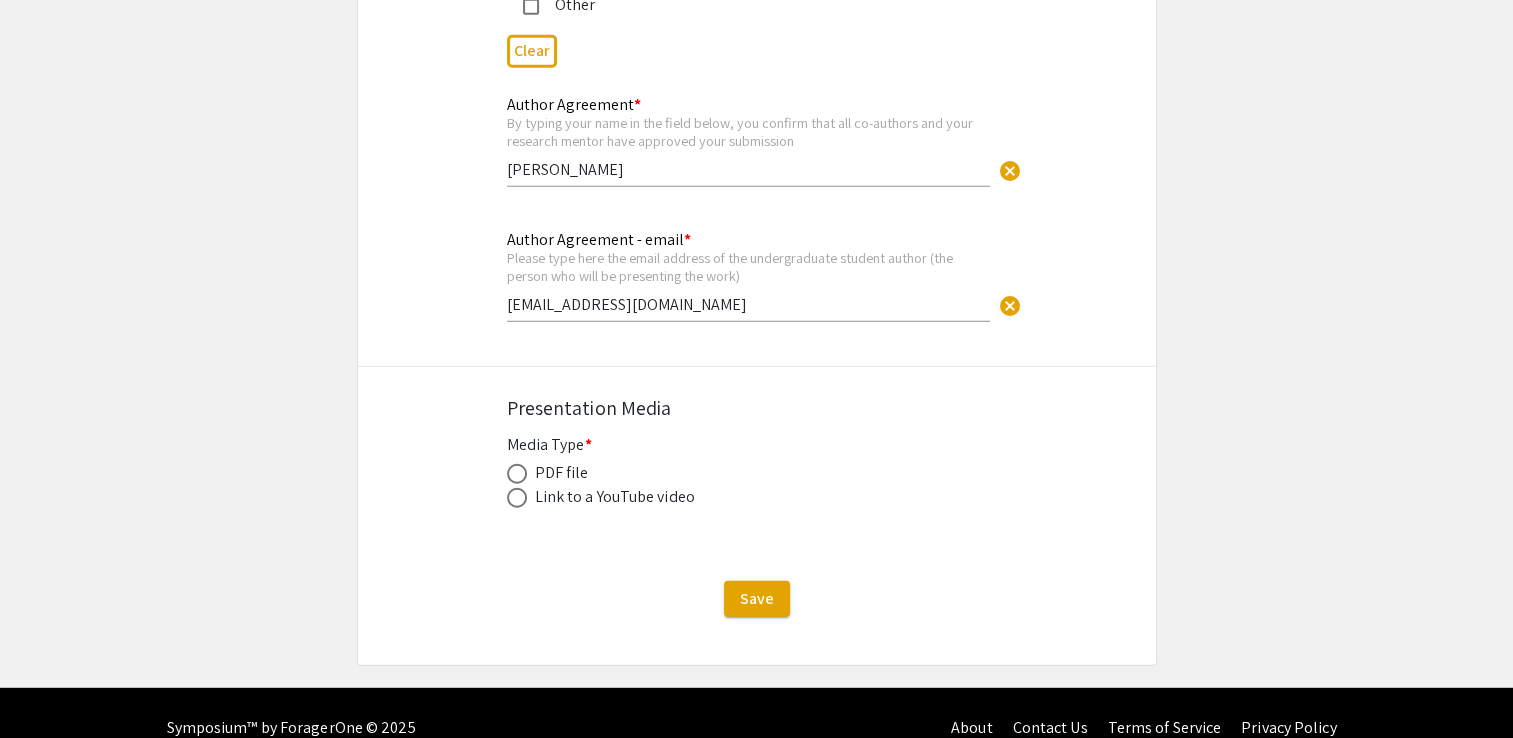 scroll, scrollTop: 5424, scrollLeft: 0, axis: vertical 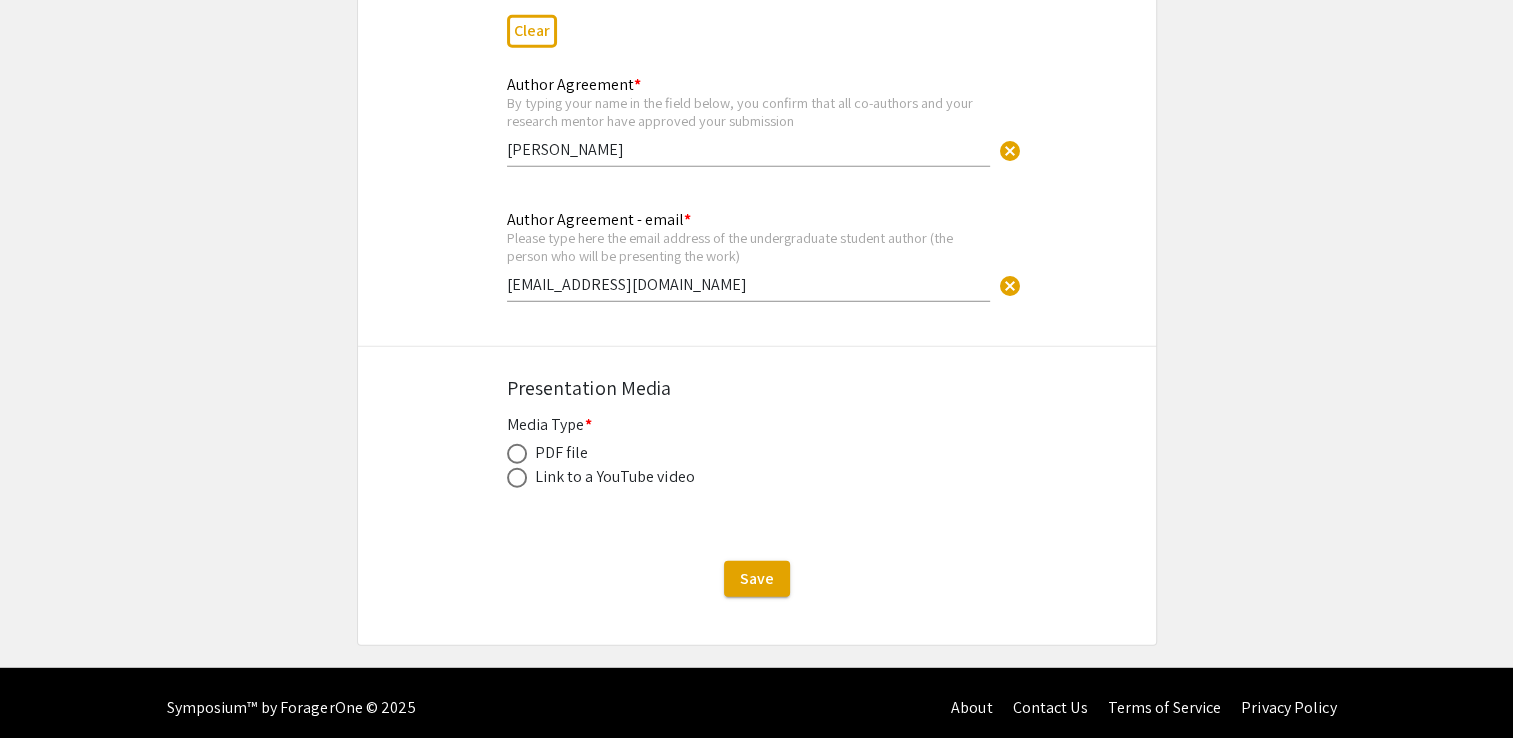 click on "PDF file" 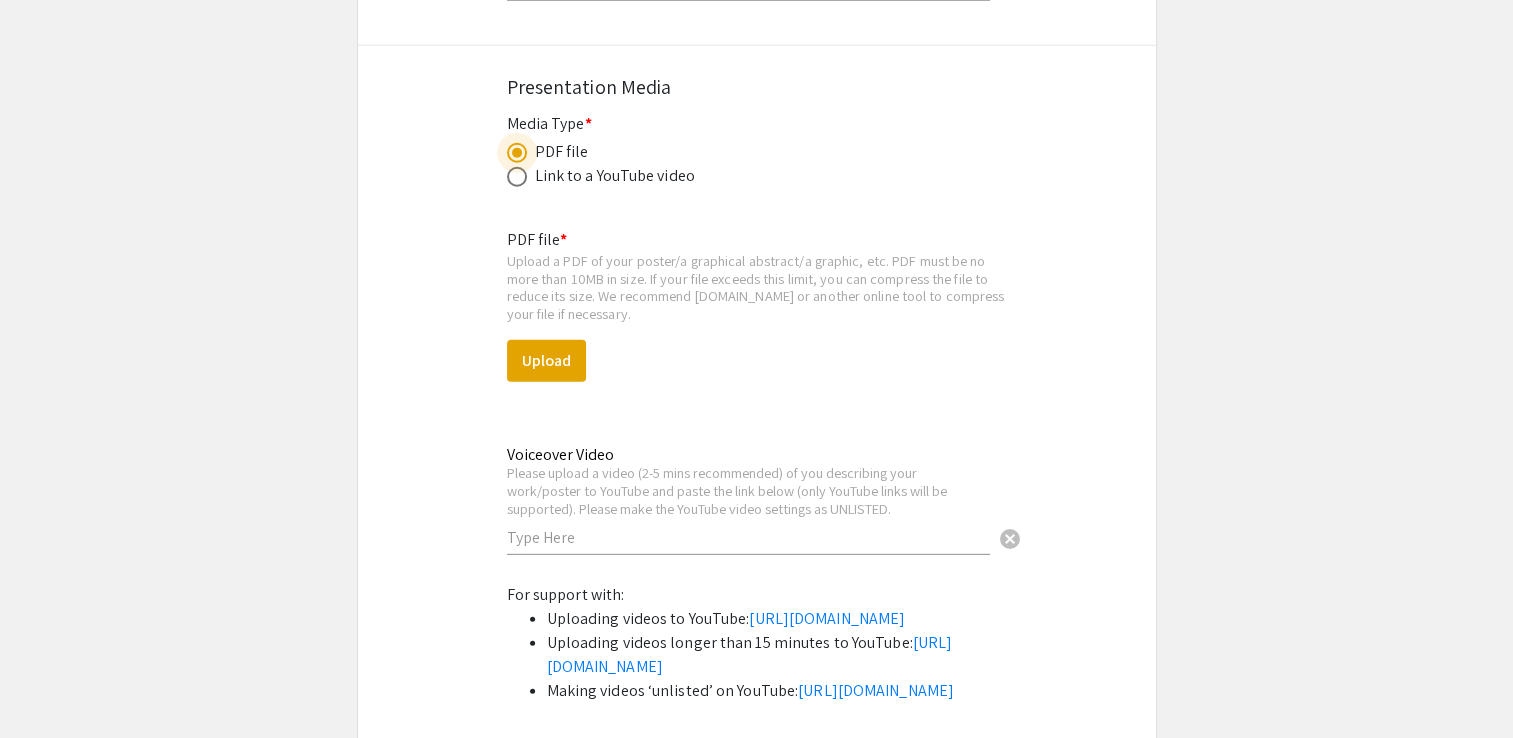 scroll, scrollTop: 5724, scrollLeft: 0, axis: vertical 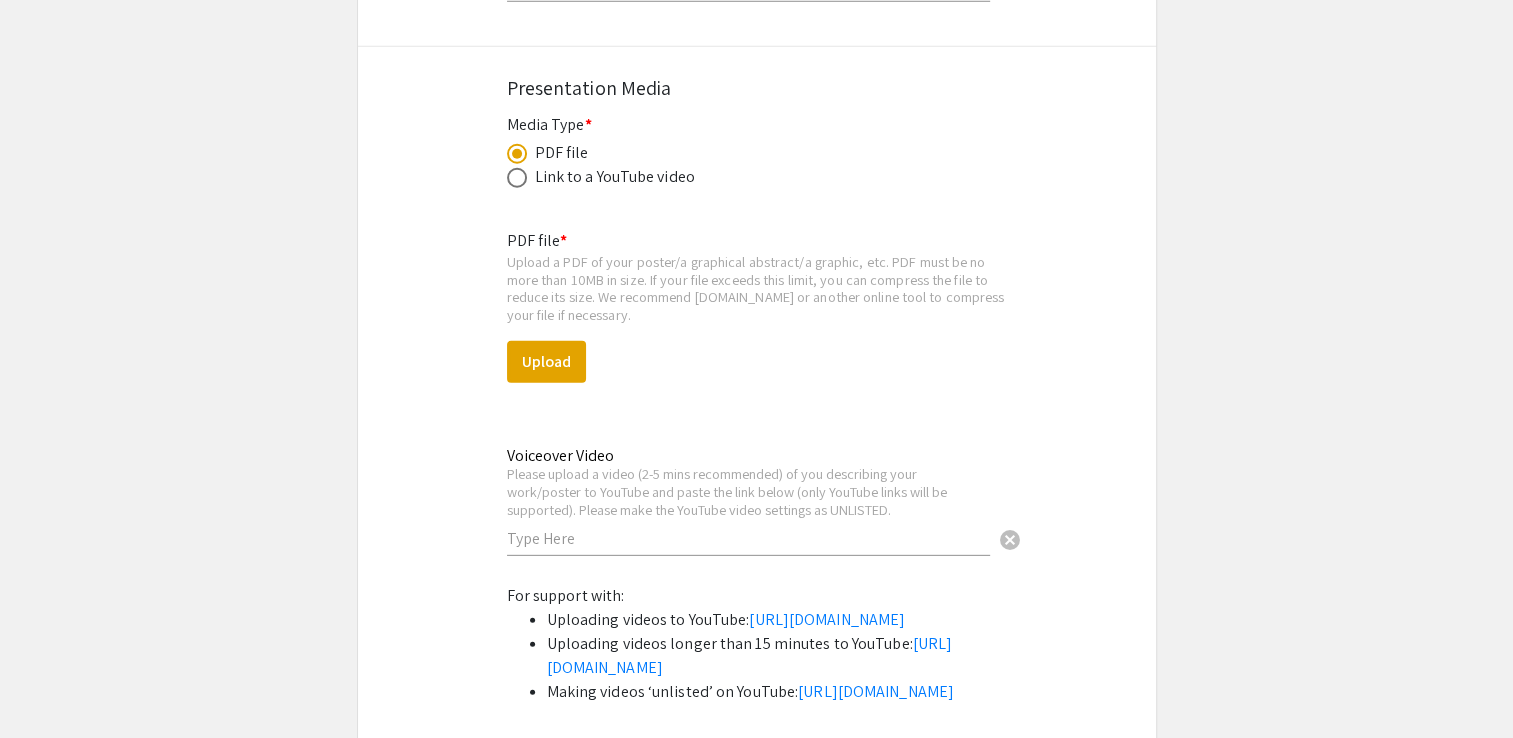 drag, startPoint x: 625, startPoint y: 254, endPoint x: 797, endPoint y: 299, distance: 177.7892 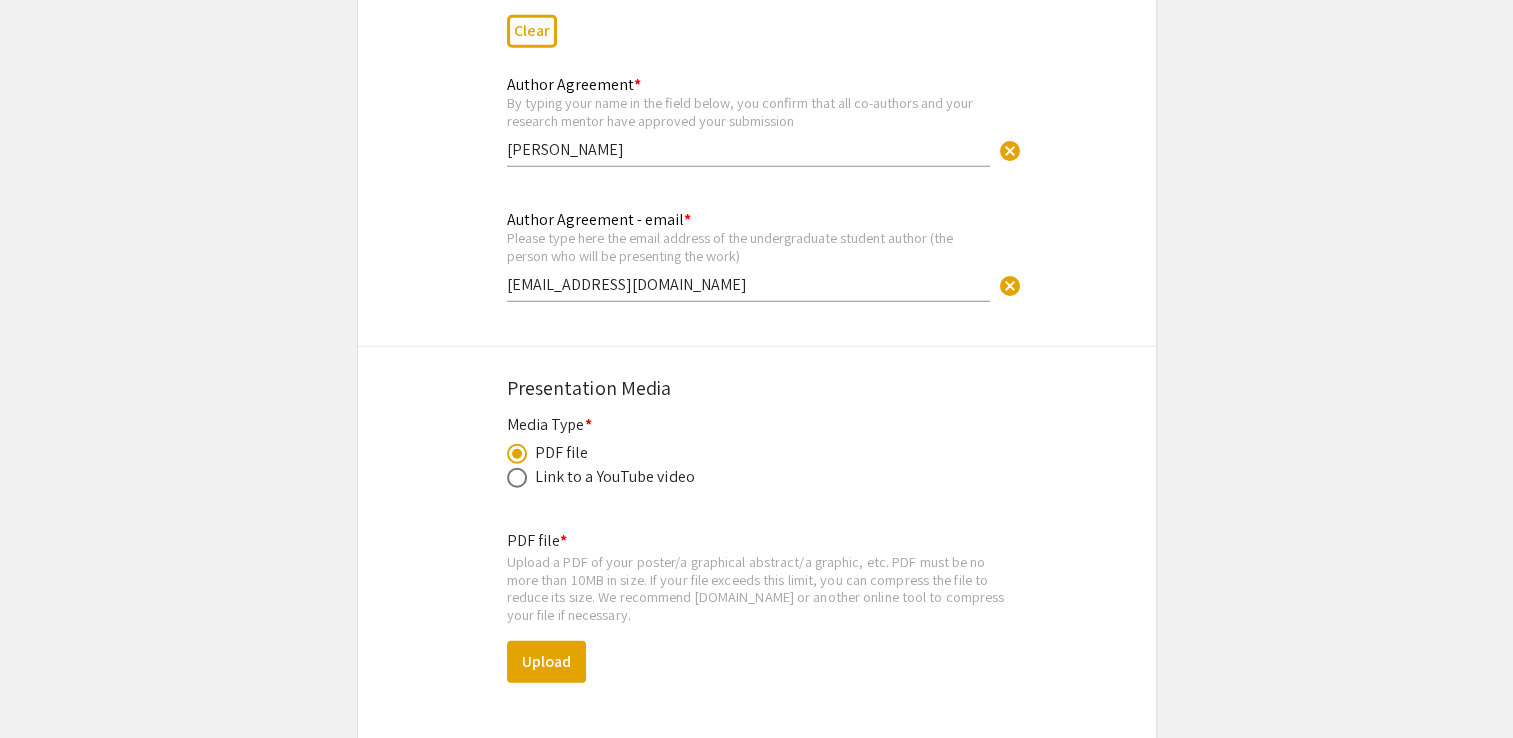scroll, scrollTop: 5424, scrollLeft: 0, axis: vertical 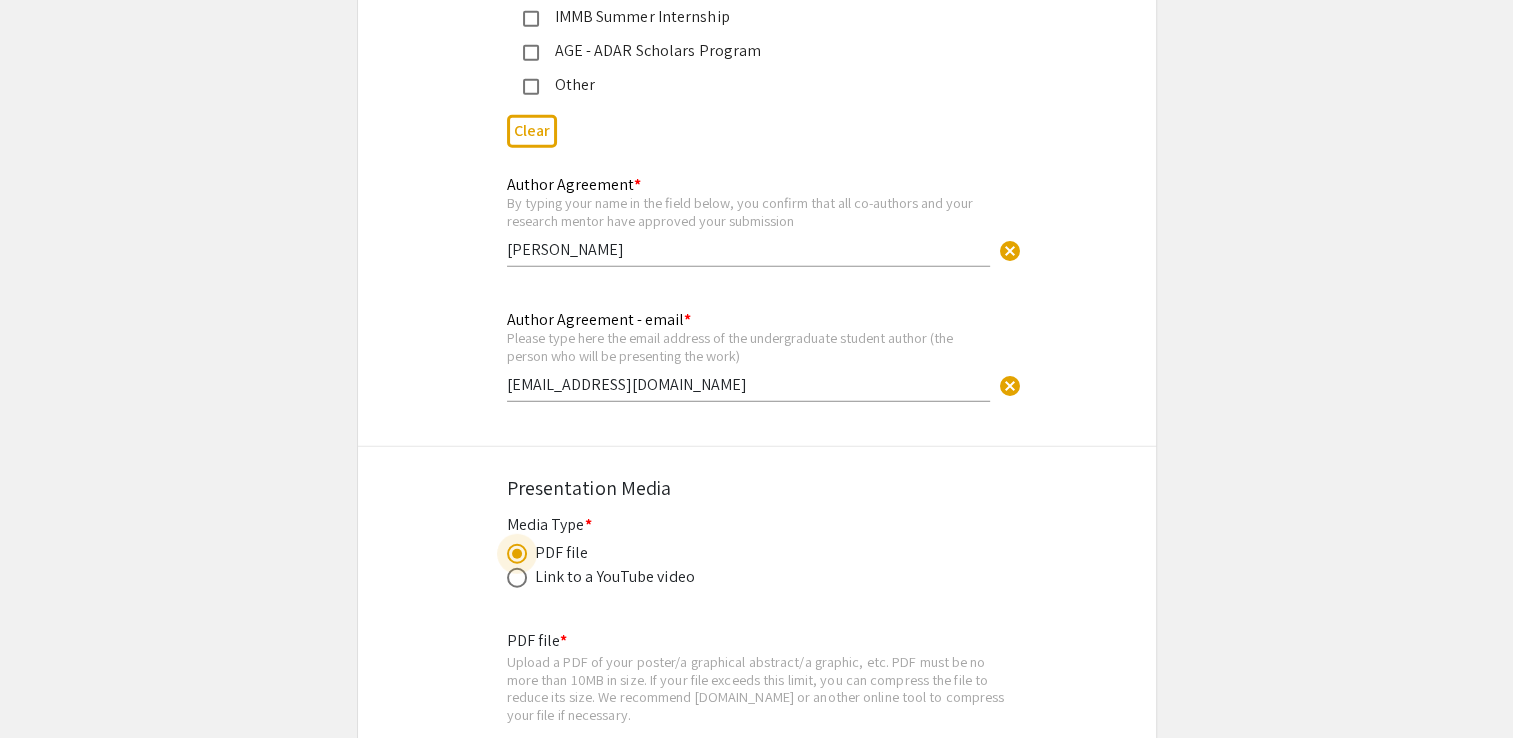 click on "Presentation Media" 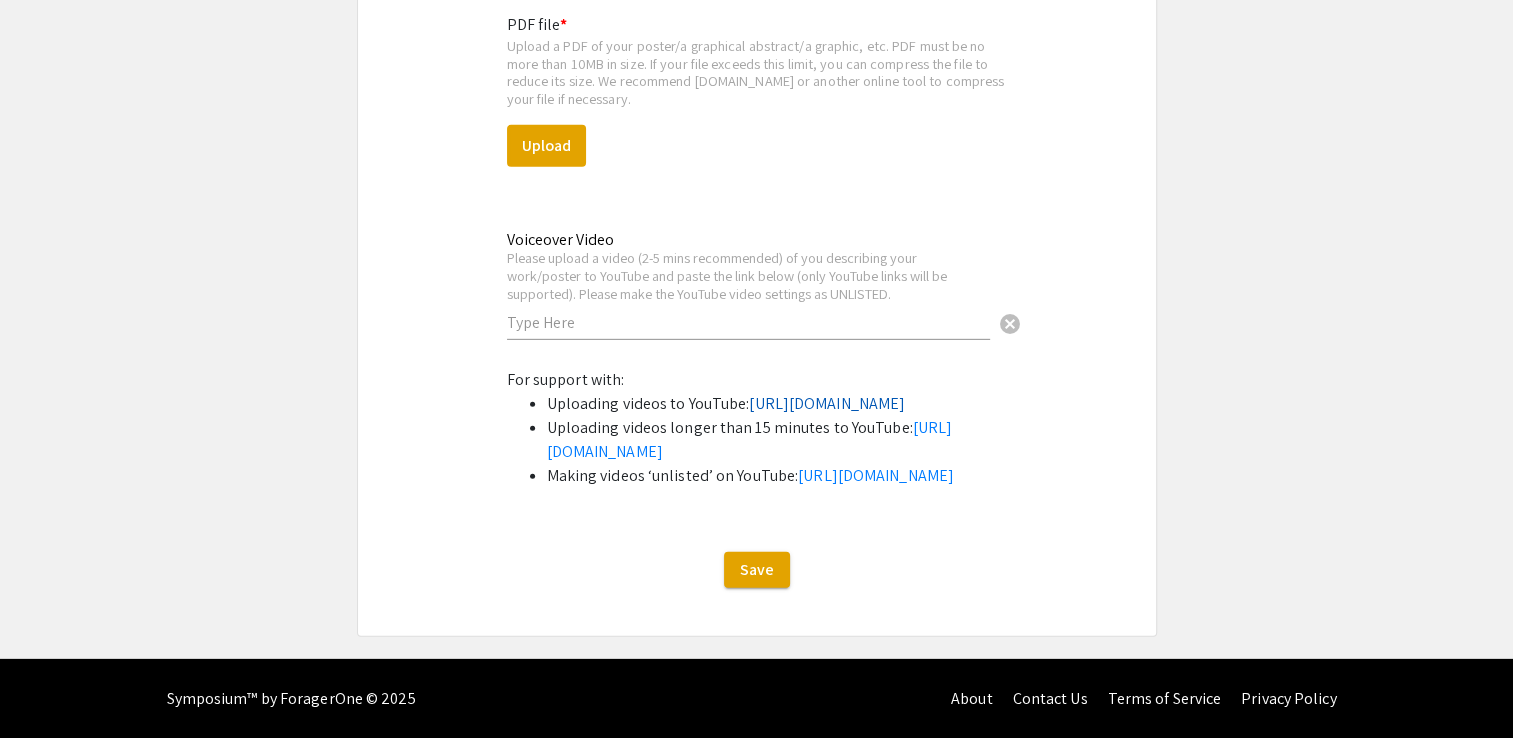 scroll, scrollTop: 5724, scrollLeft: 0, axis: vertical 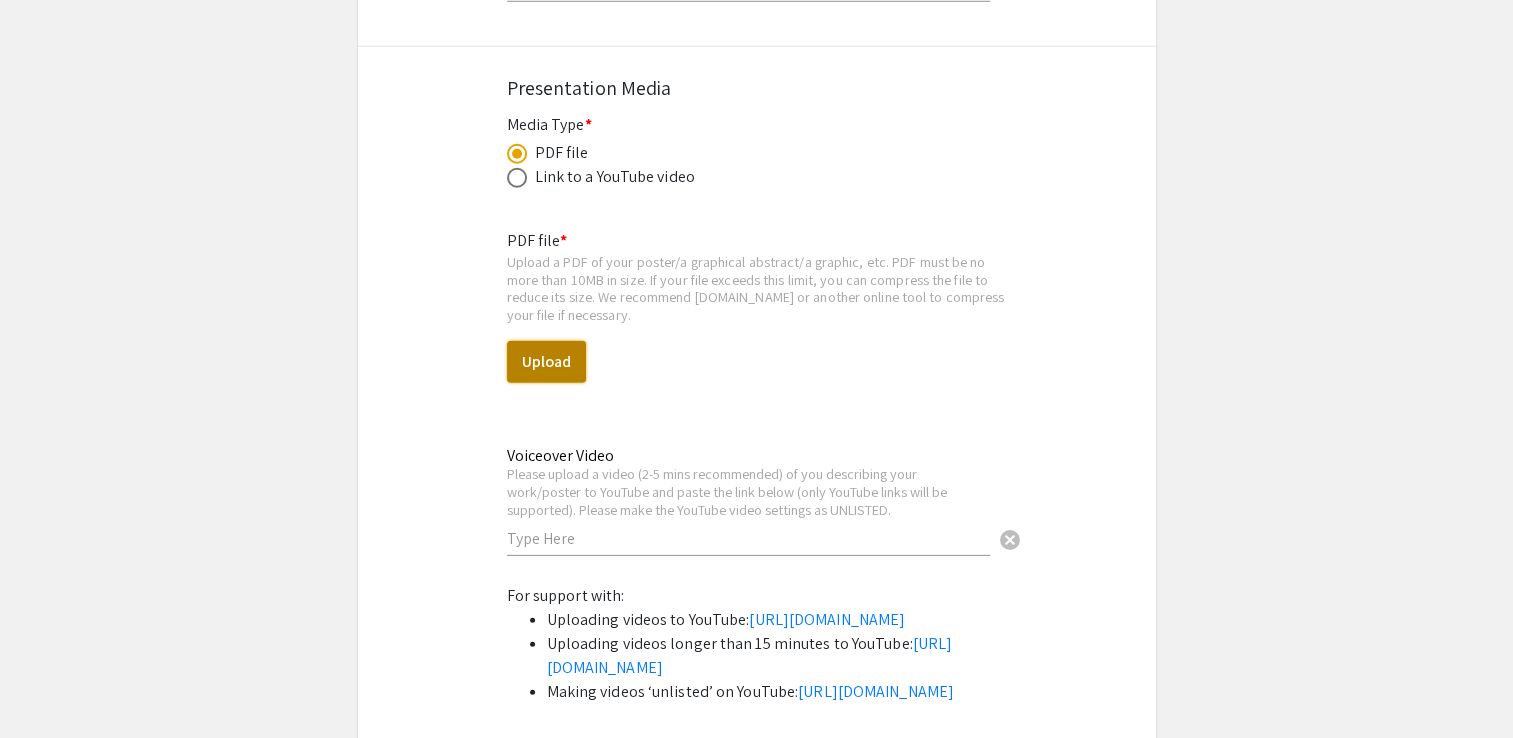 click on "Upload" at bounding box center [546, 362] 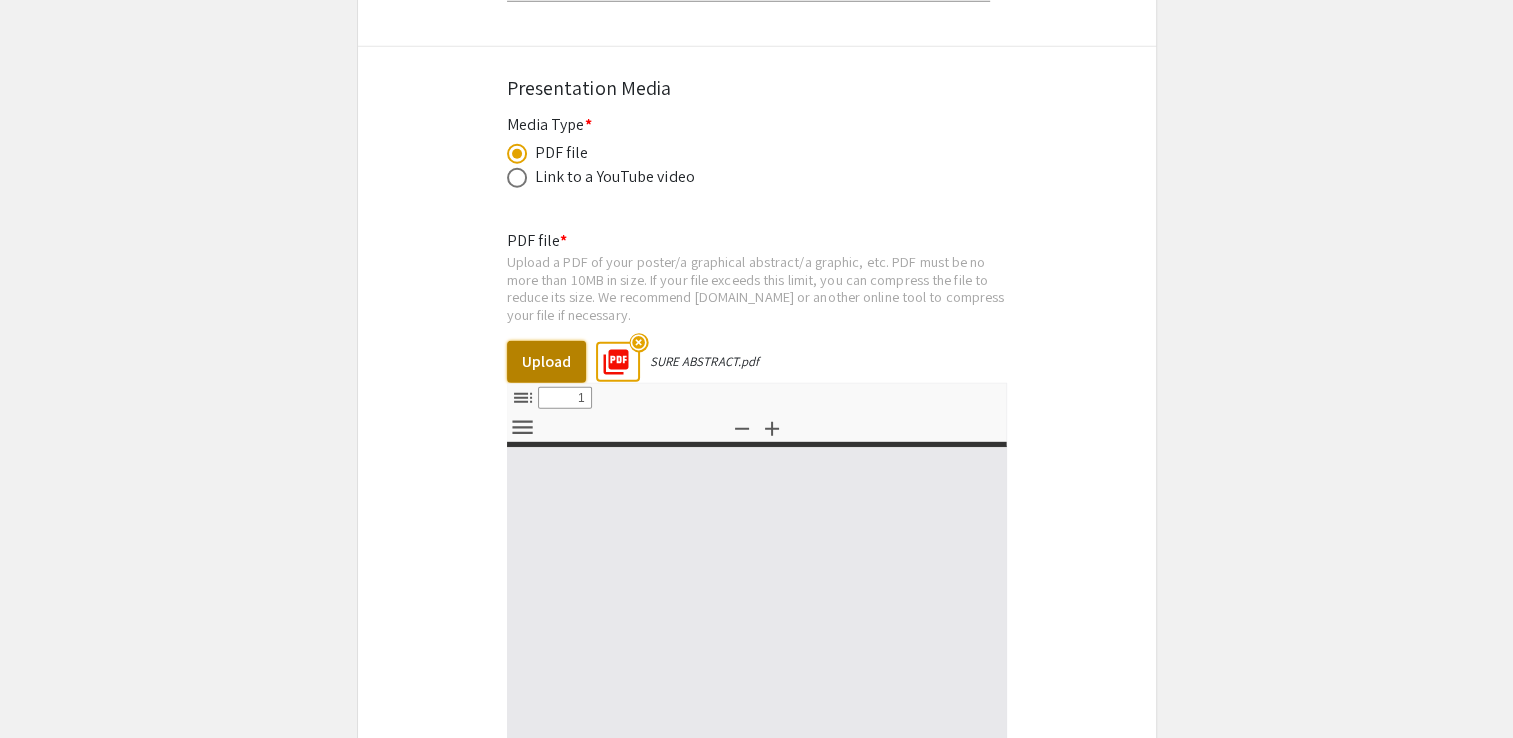 select on "custom" 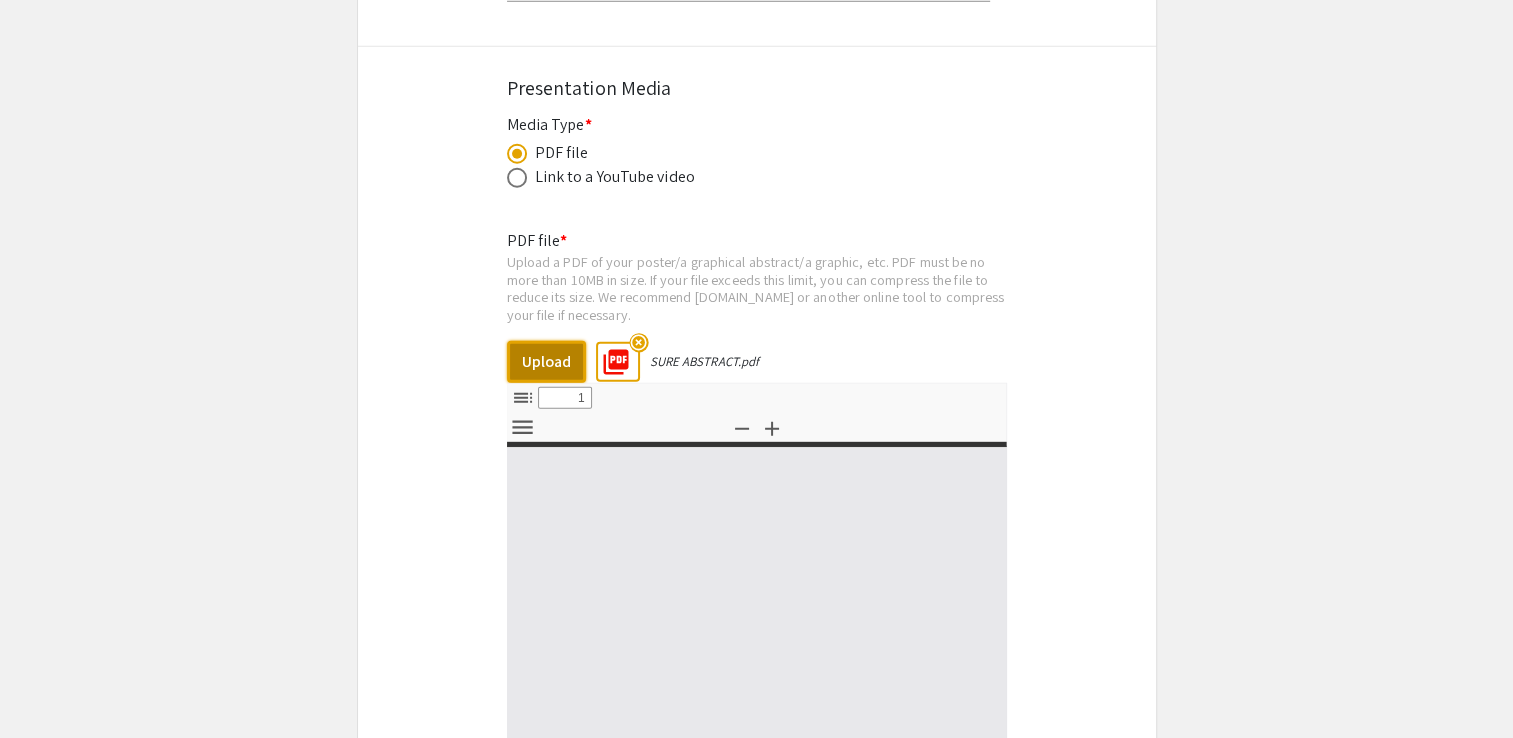 type on "0" 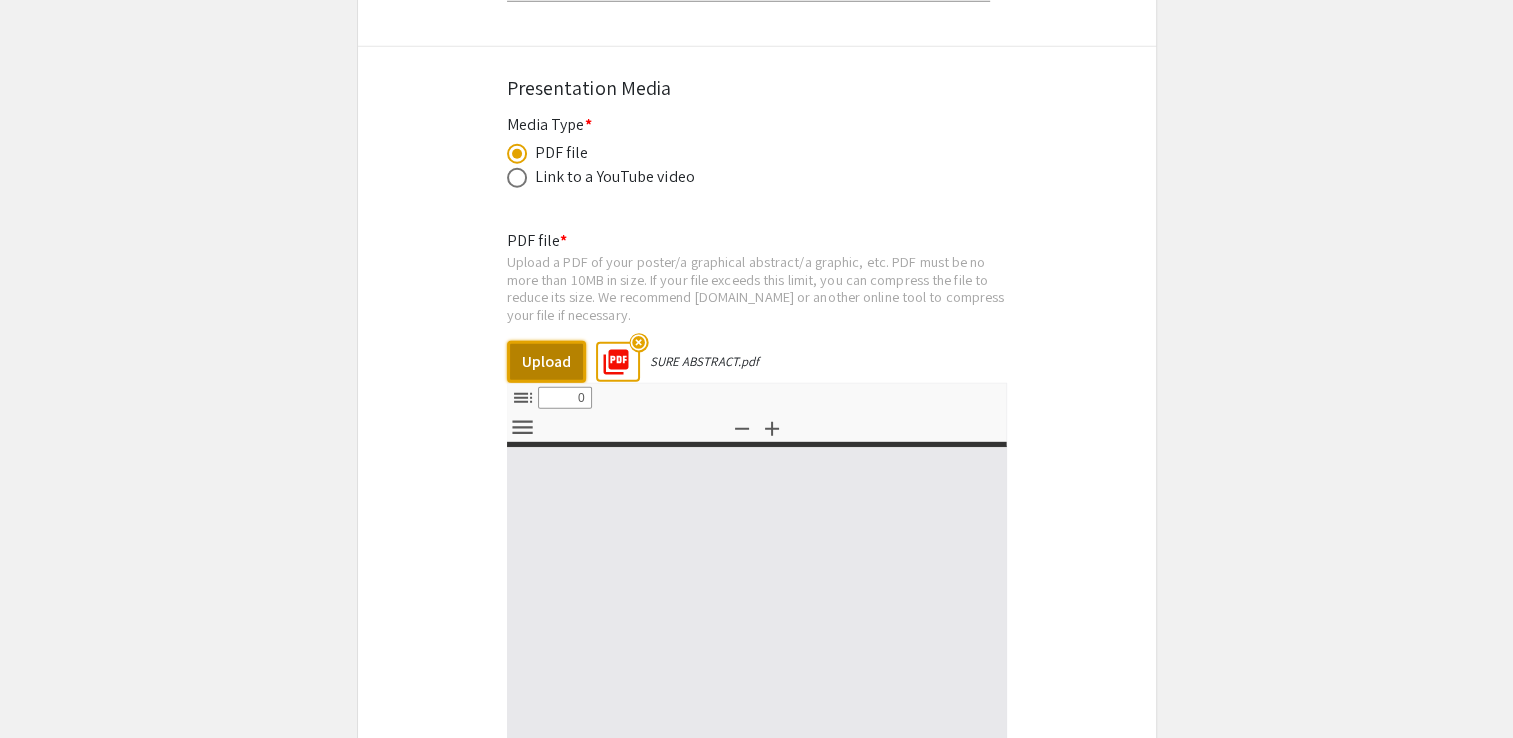 select on "custom" 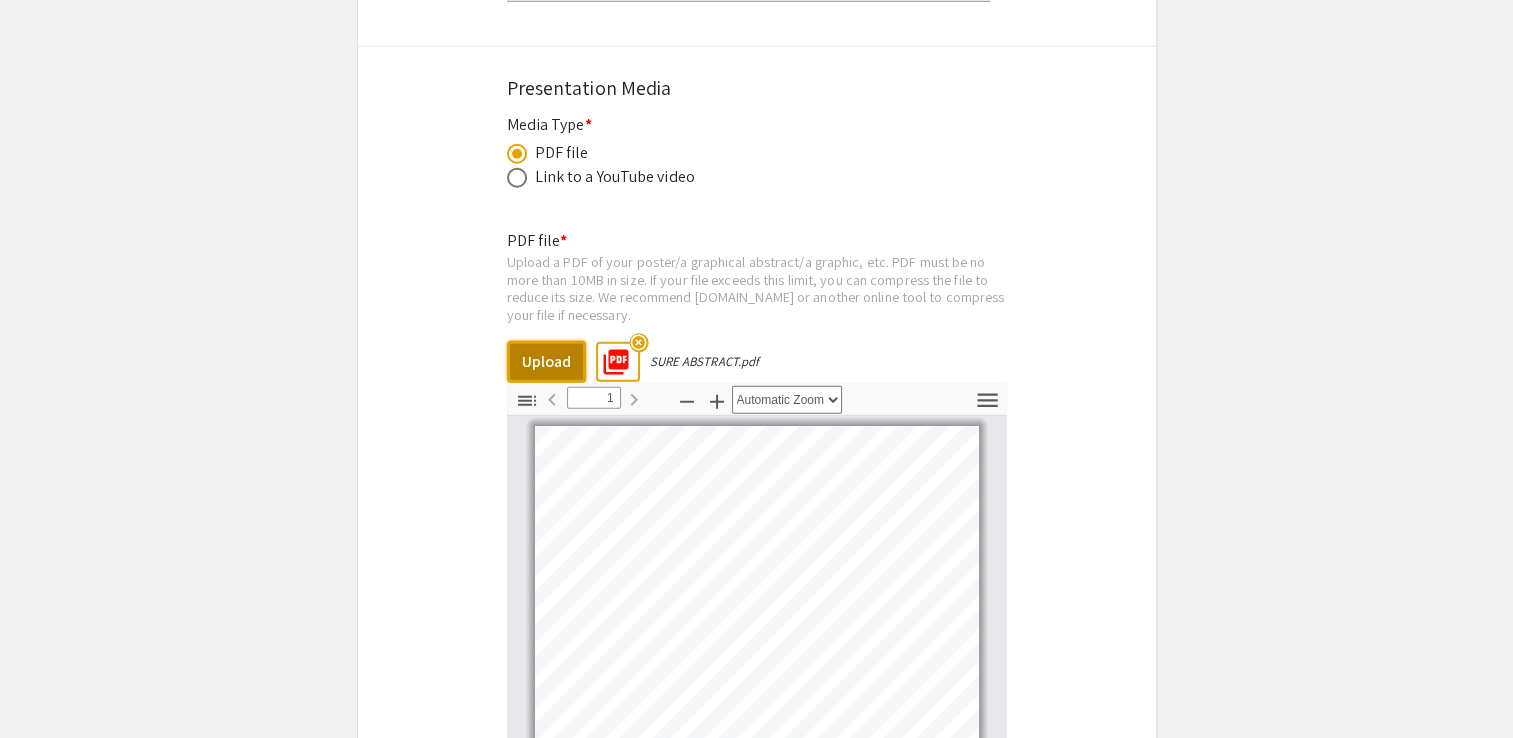 select on "auto" 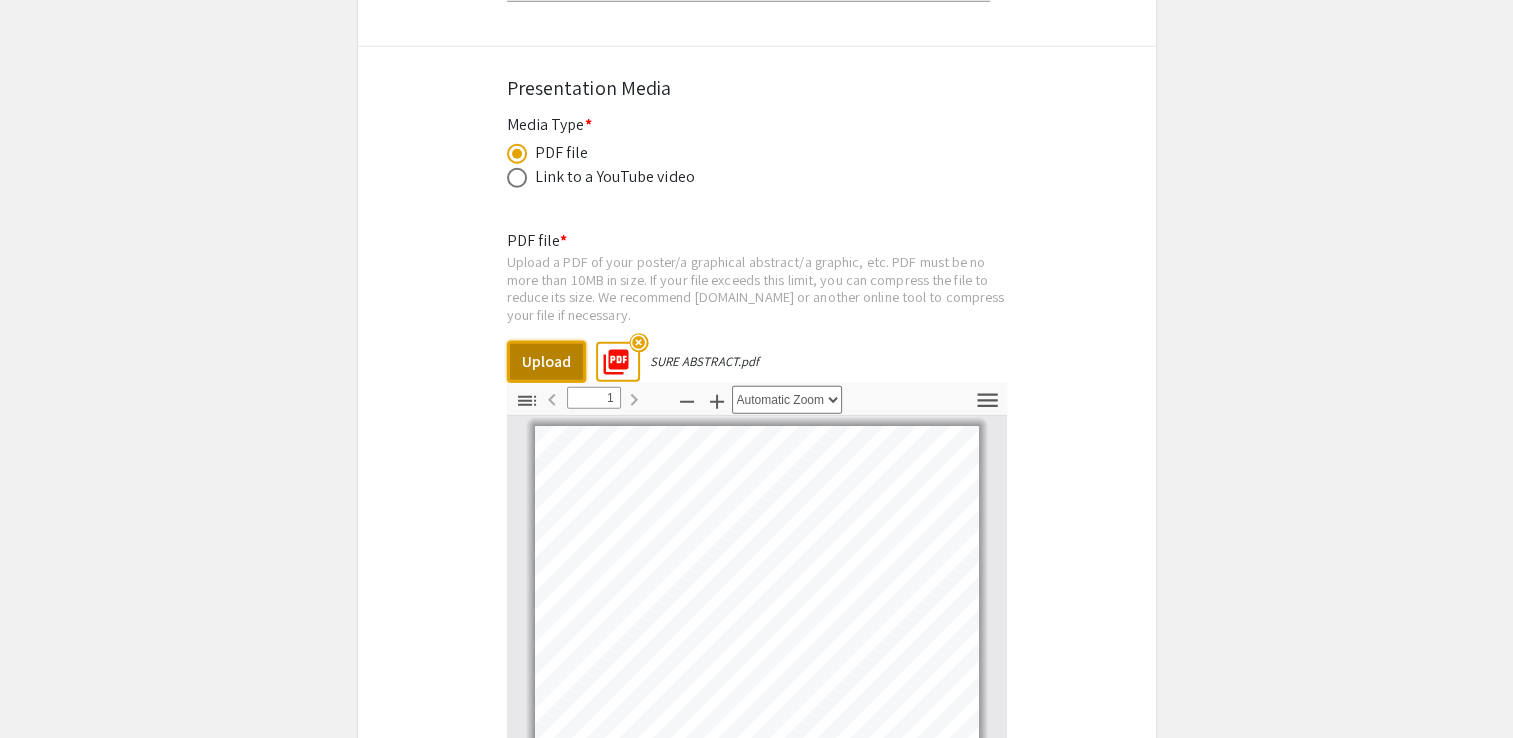 scroll, scrollTop: 5834, scrollLeft: 0, axis: vertical 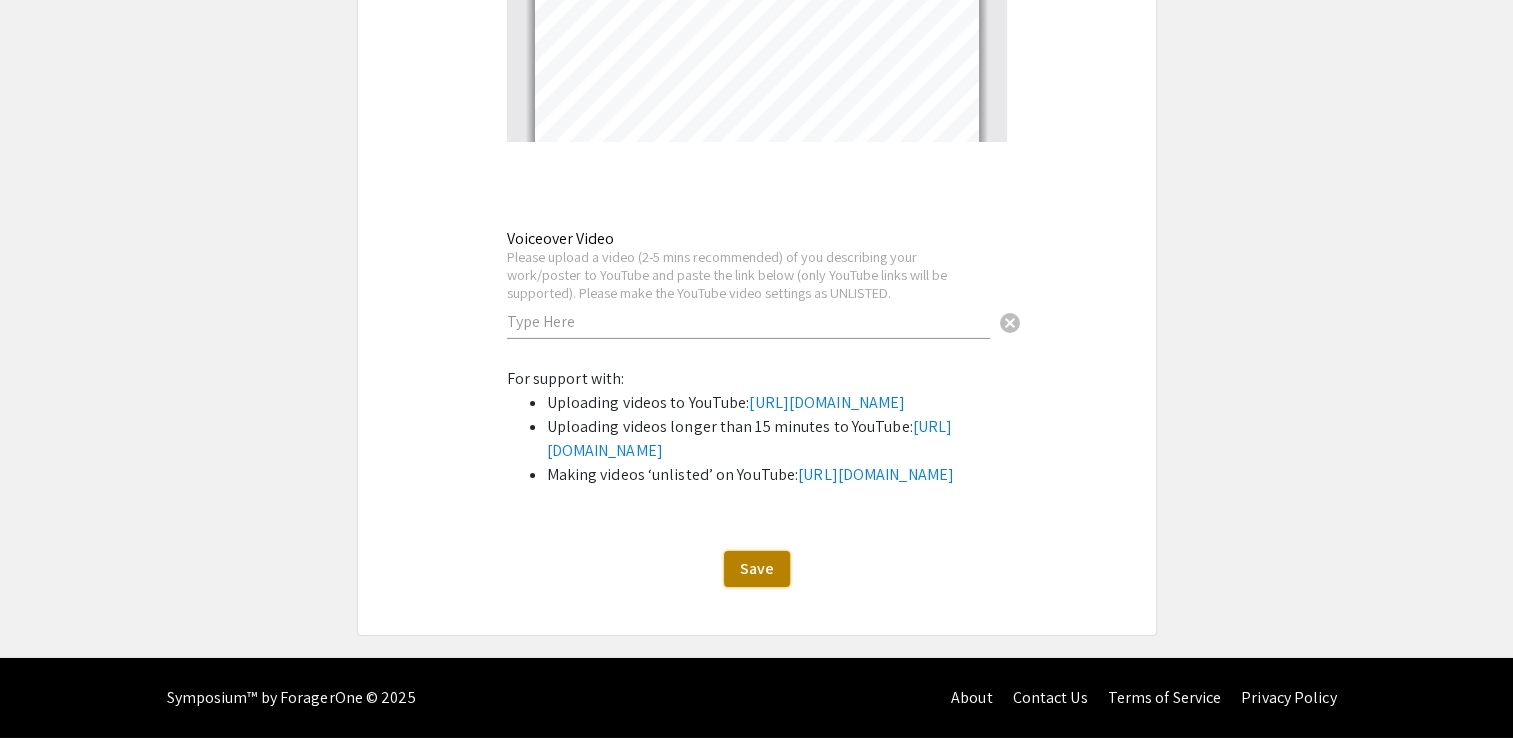 click on "Save" 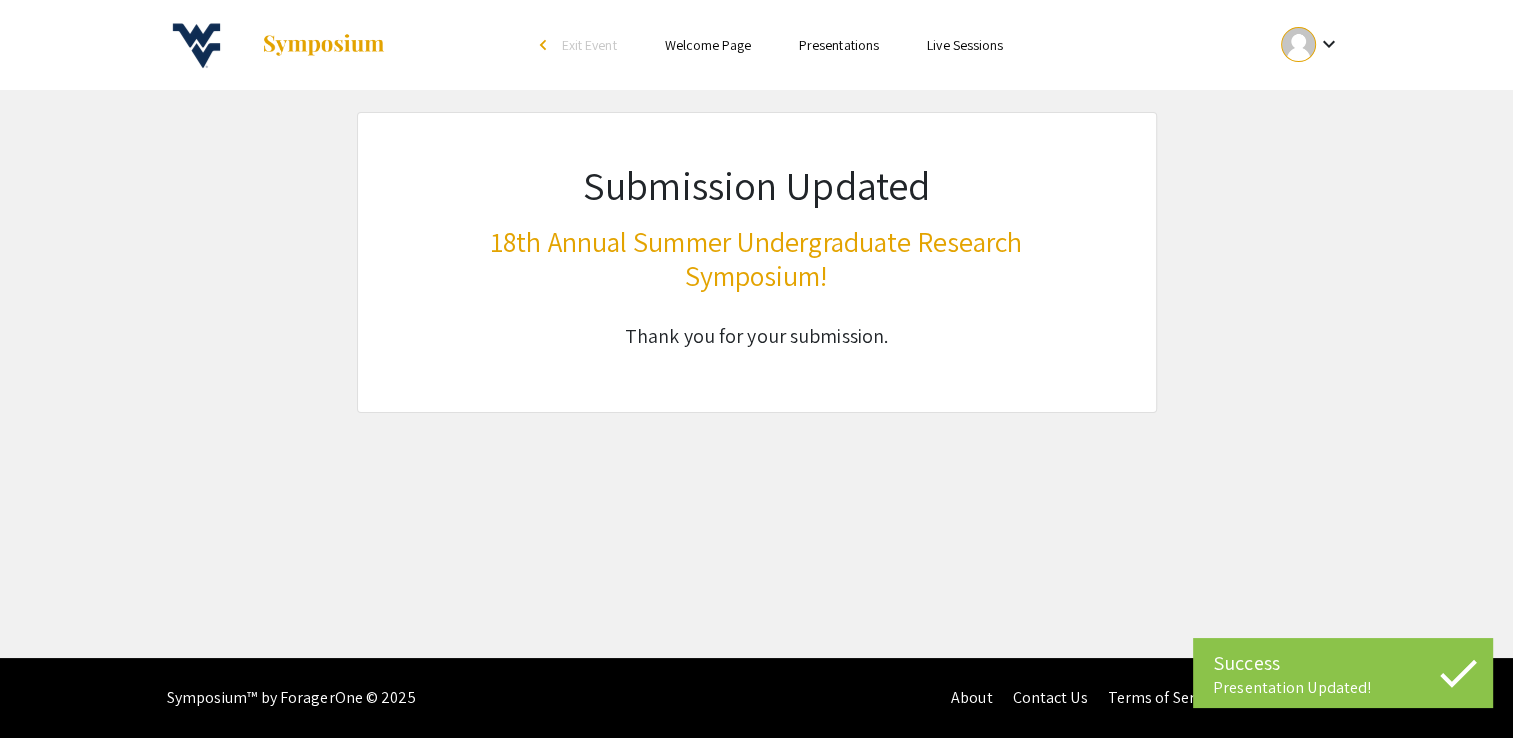 scroll, scrollTop: 0, scrollLeft: 0, axis: both 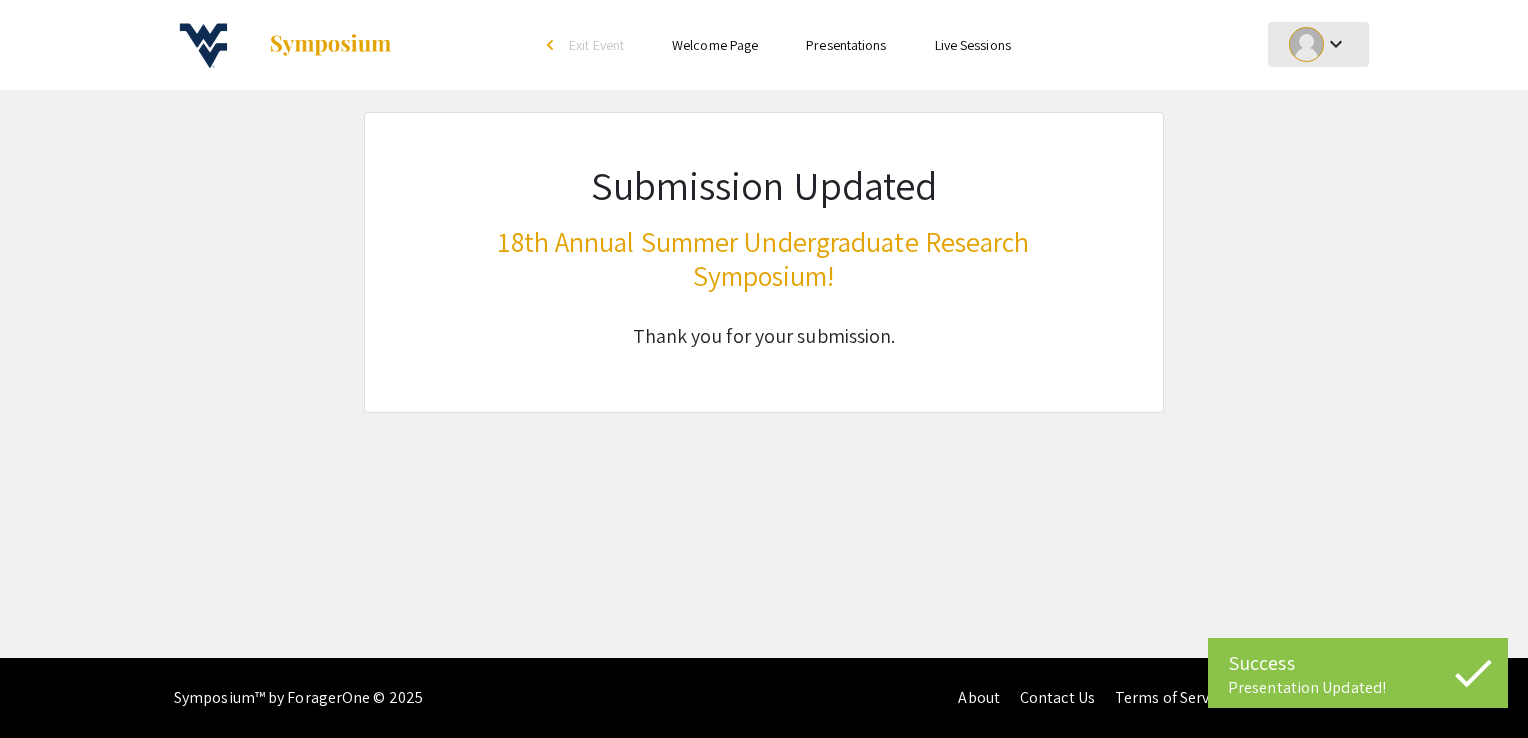 click on "keyboard_arrow_down" at bounding box center [1336, 44] 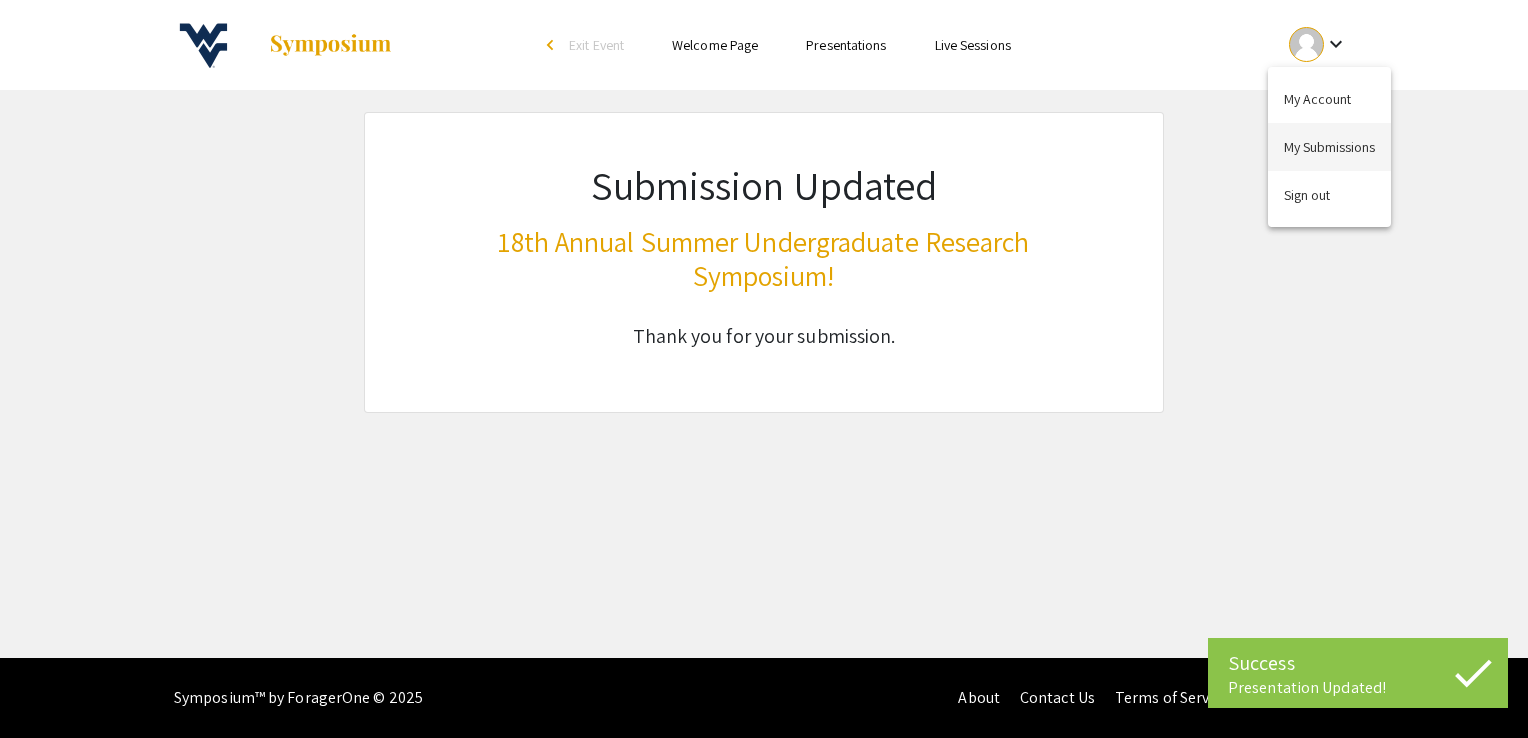 click on "My Submissions" at bounding box center (1329, 147) 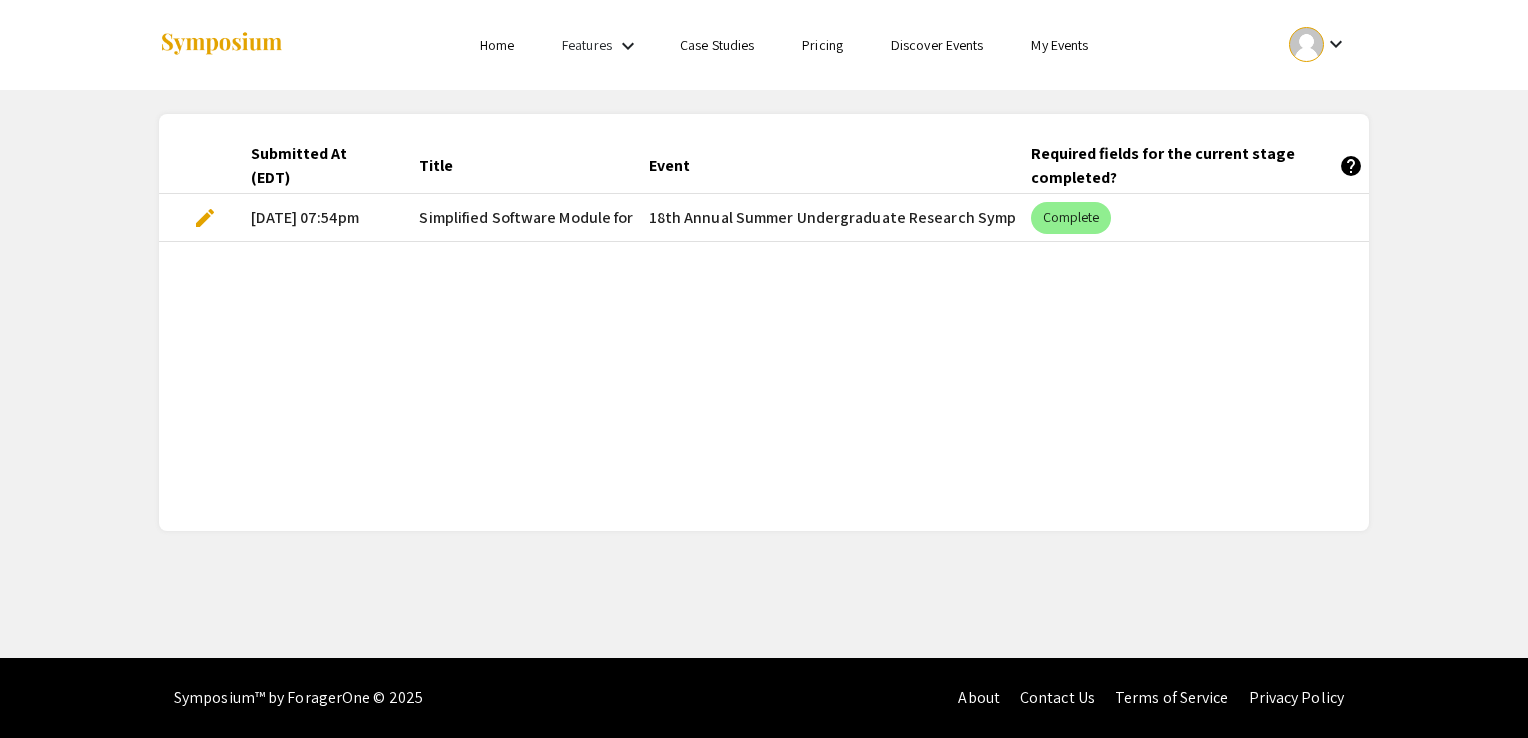 click on "edit" at bounding box center (205, 218) 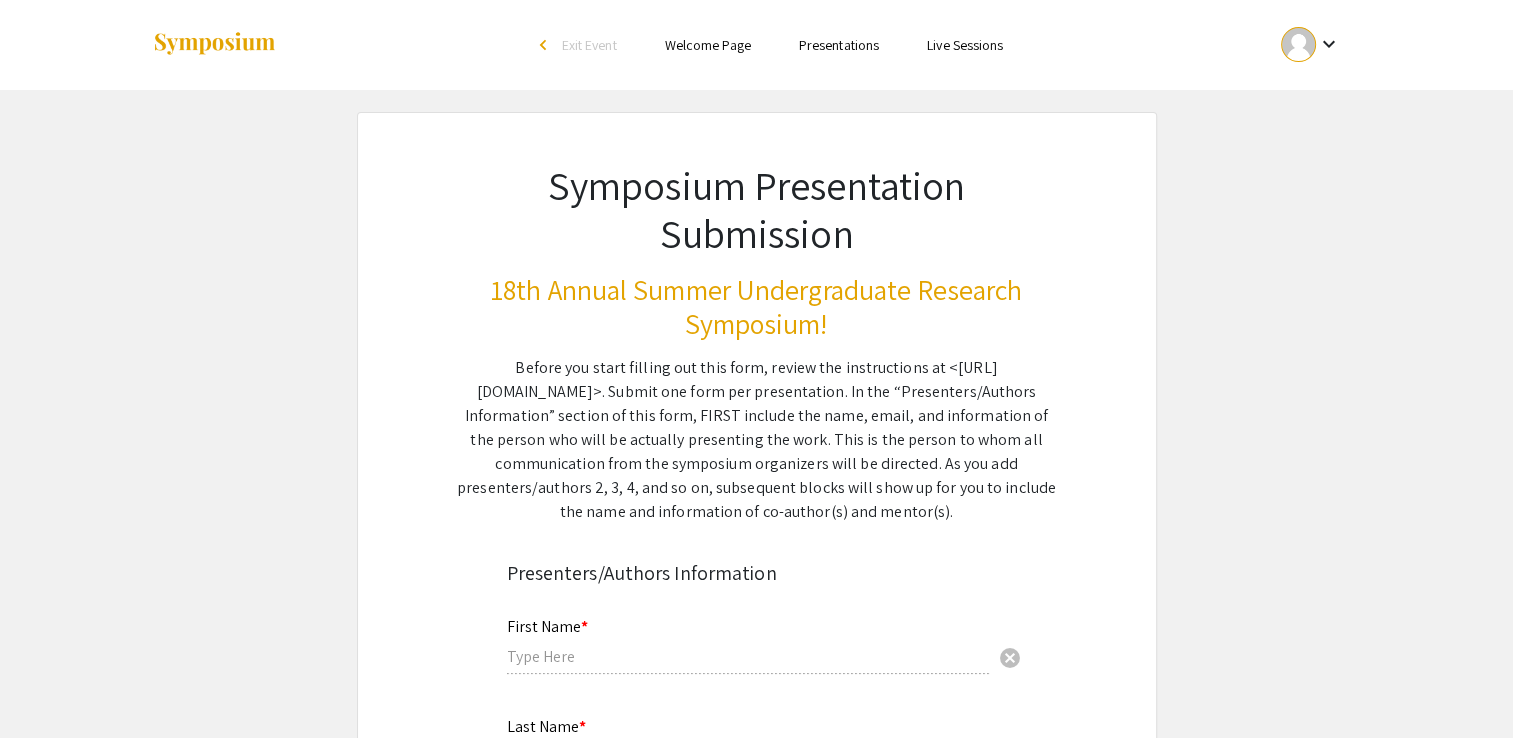 type on "[PERSON_NAME]" 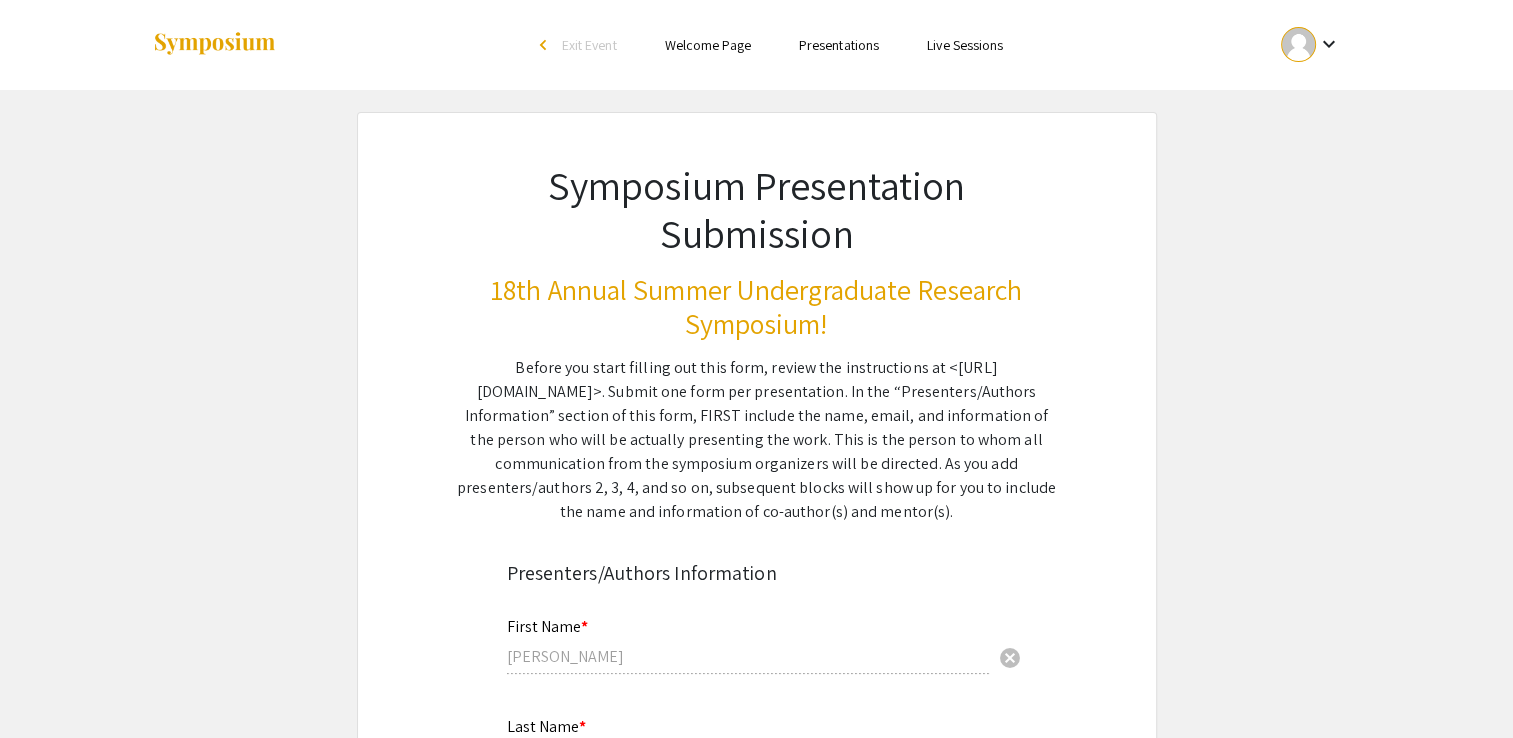 radio on "true" 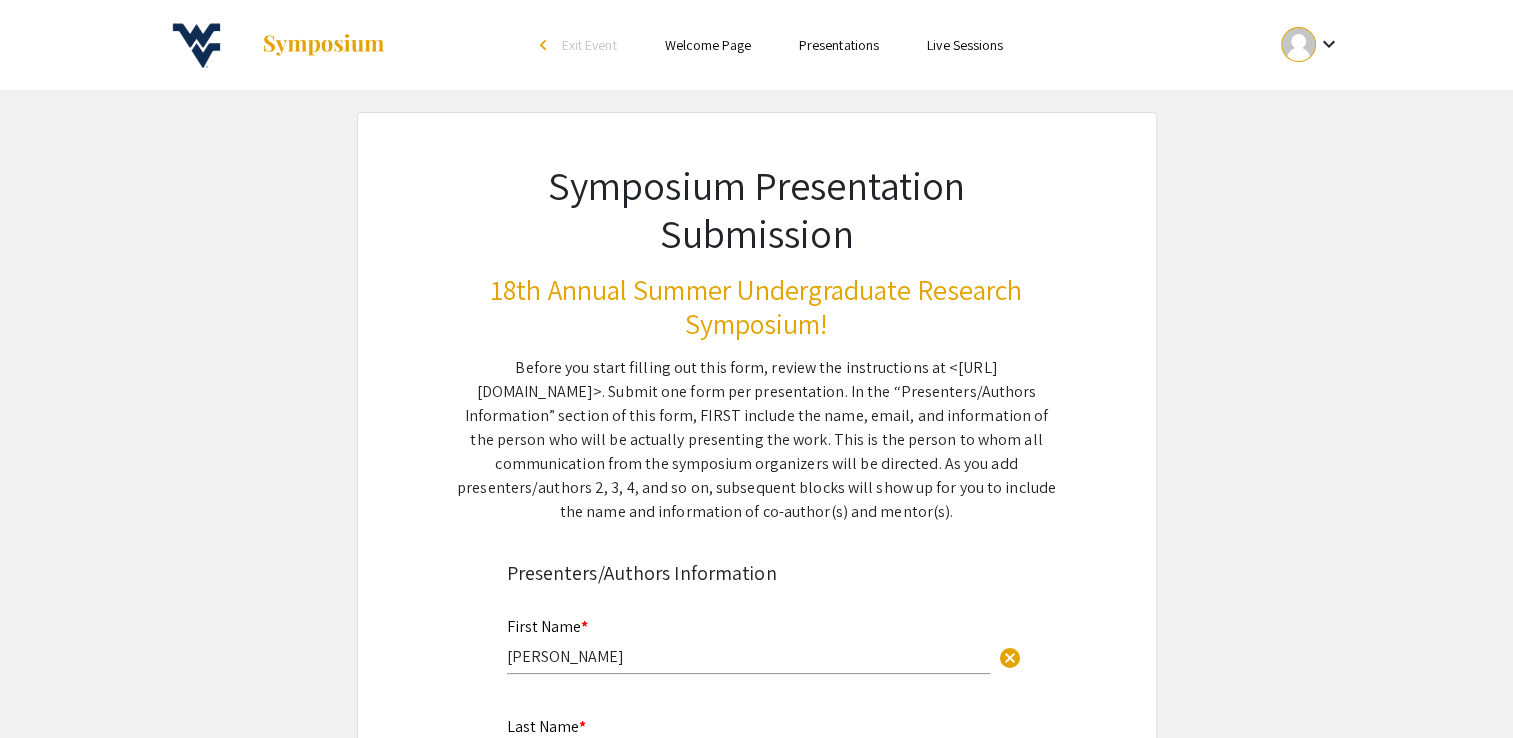 type on "0" 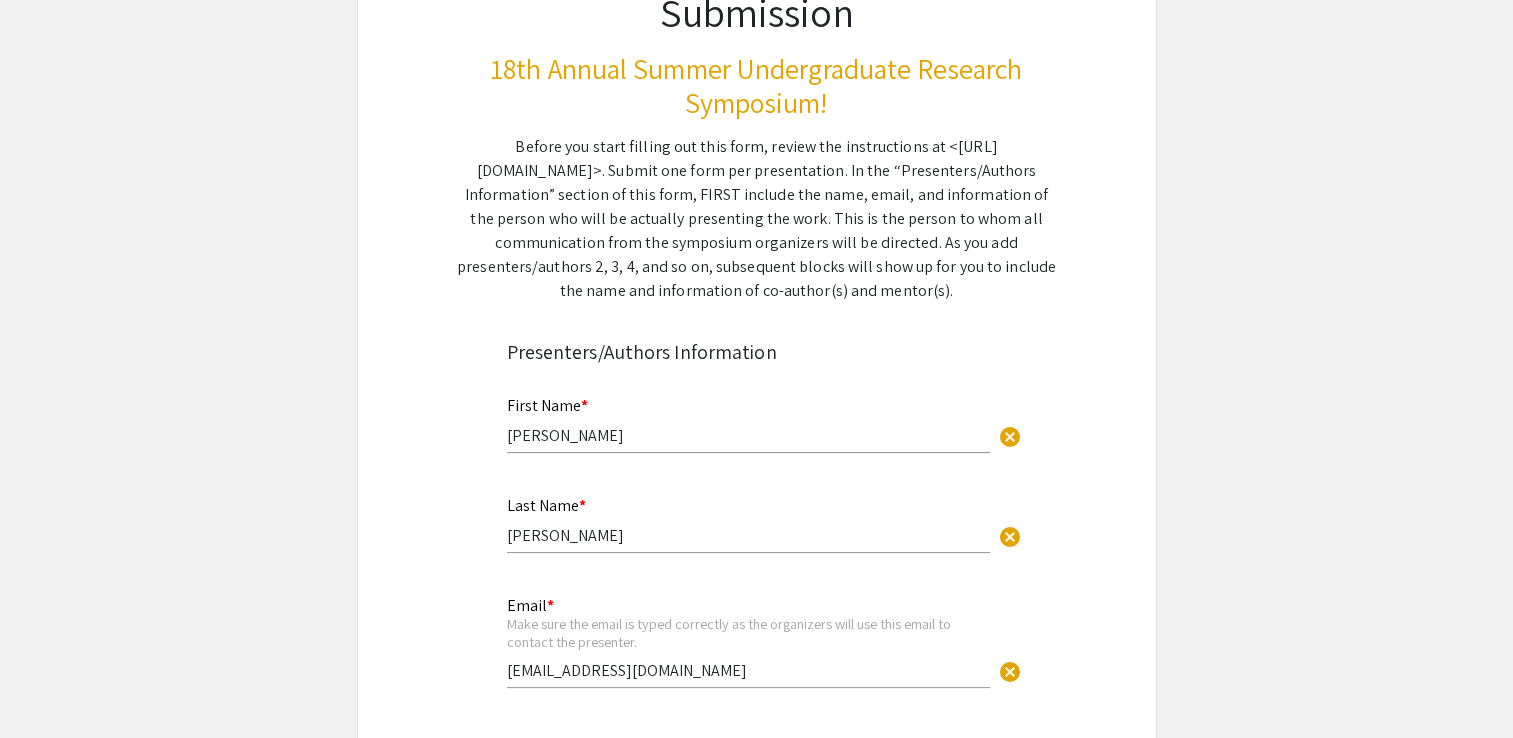 select on "auto" 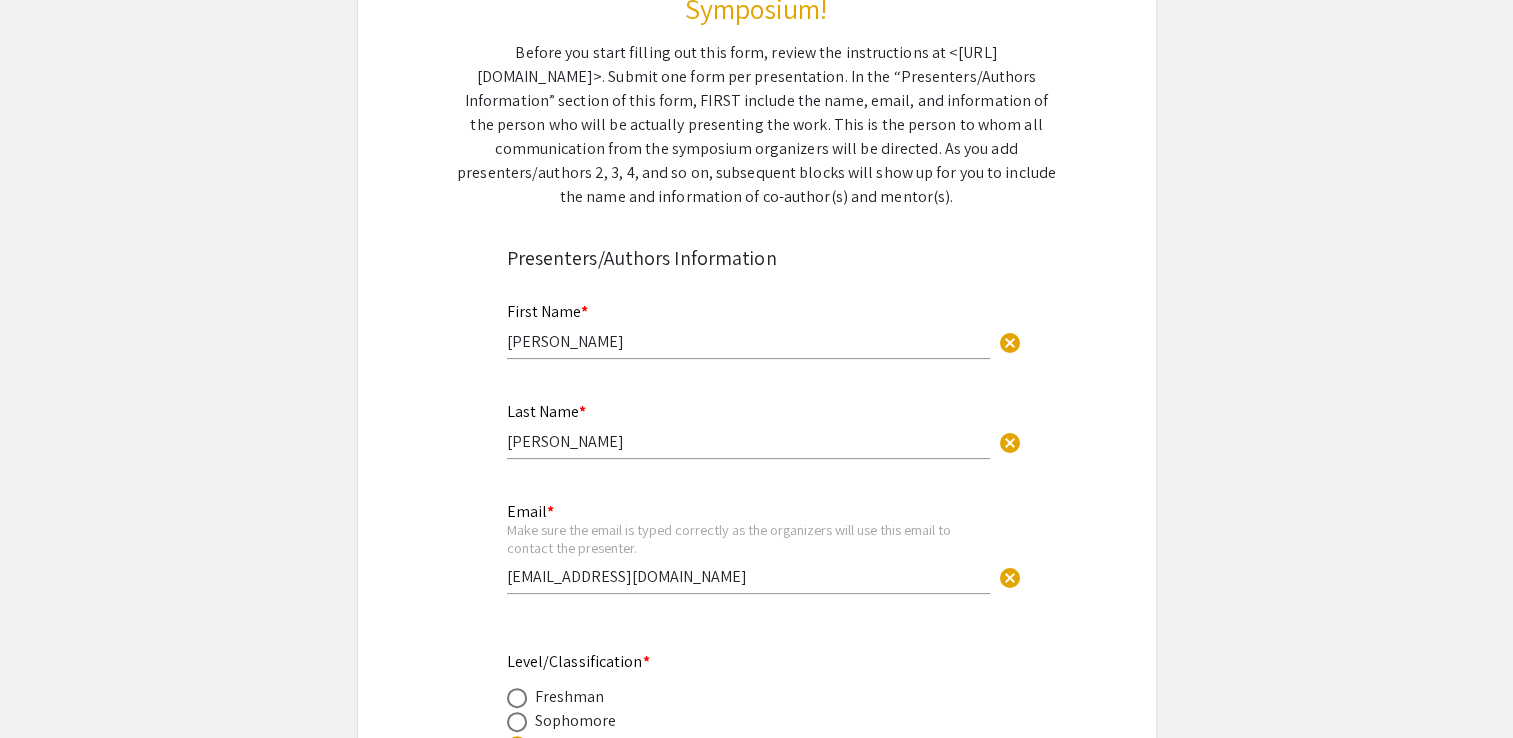 type on "1" 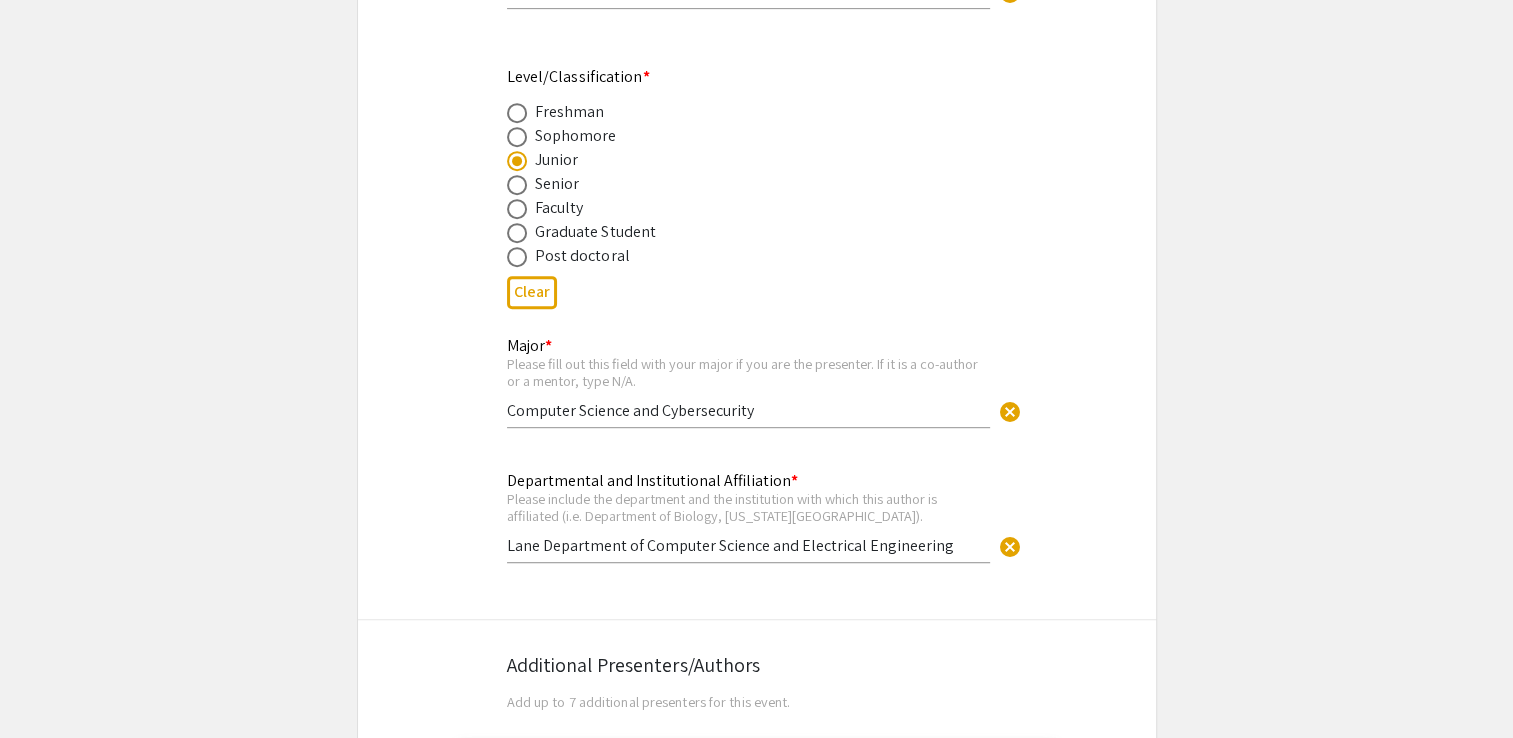 select on "auto" 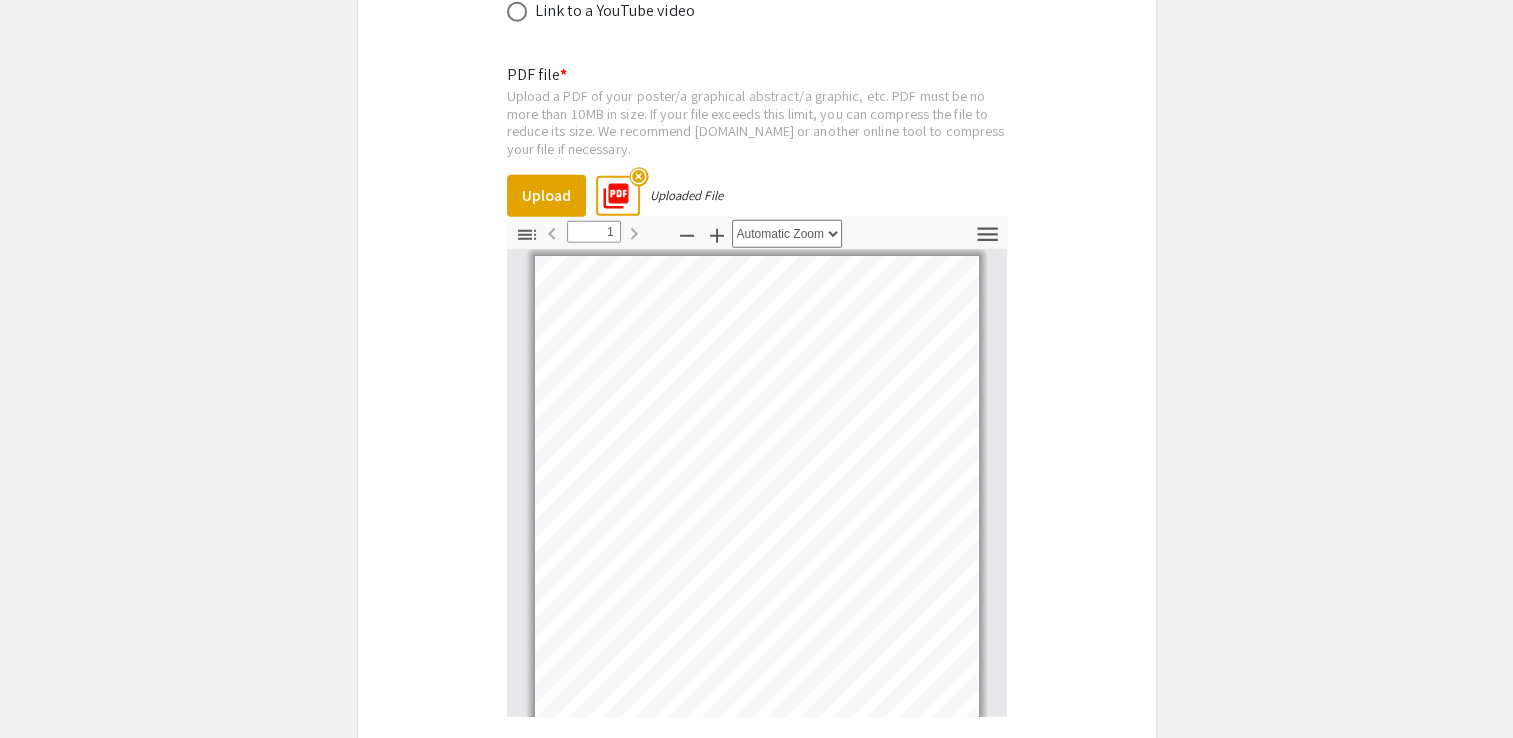 scroll, scrollTop: 6100, scrollLeft: 0, axis: vertical 